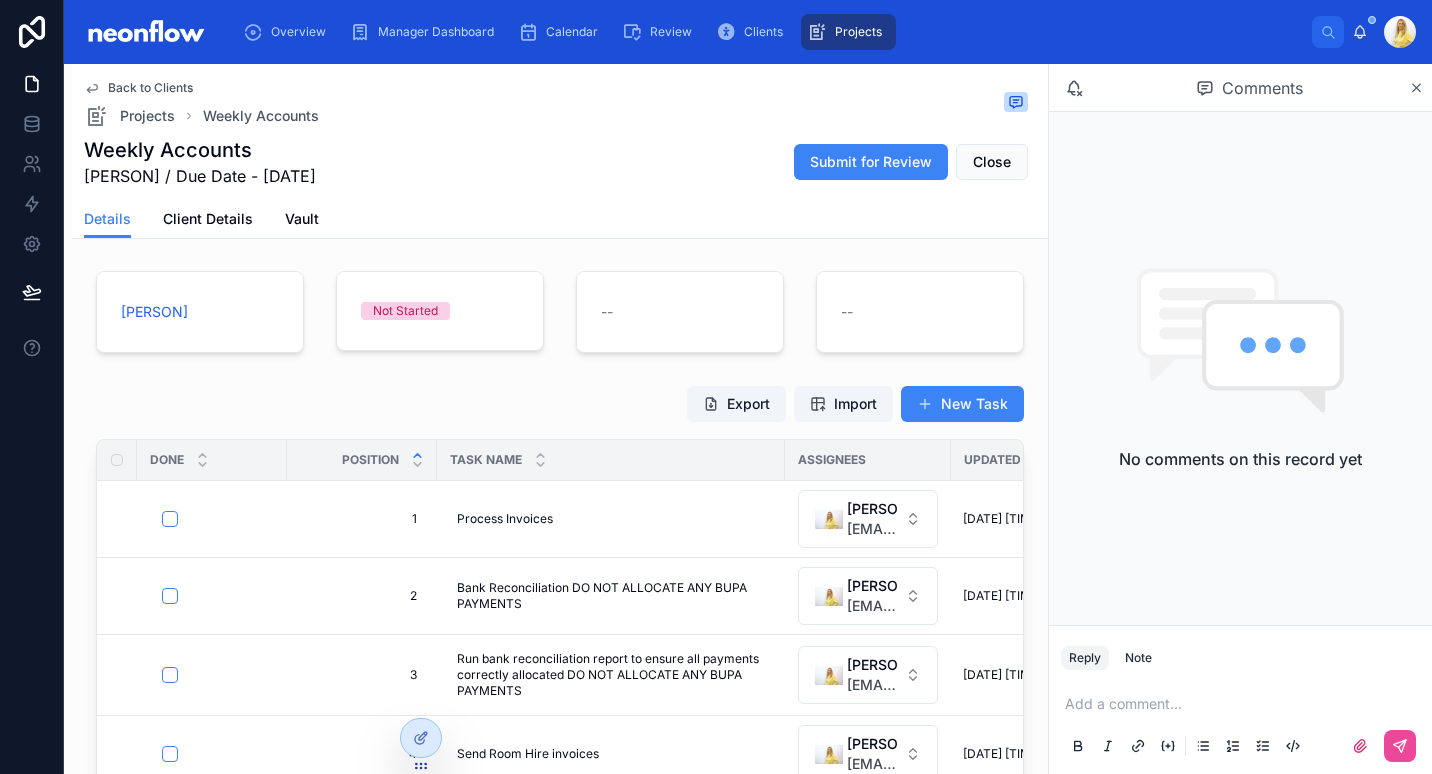 scroll, scrollTop: 0, scrollLeft: 0, axis: both 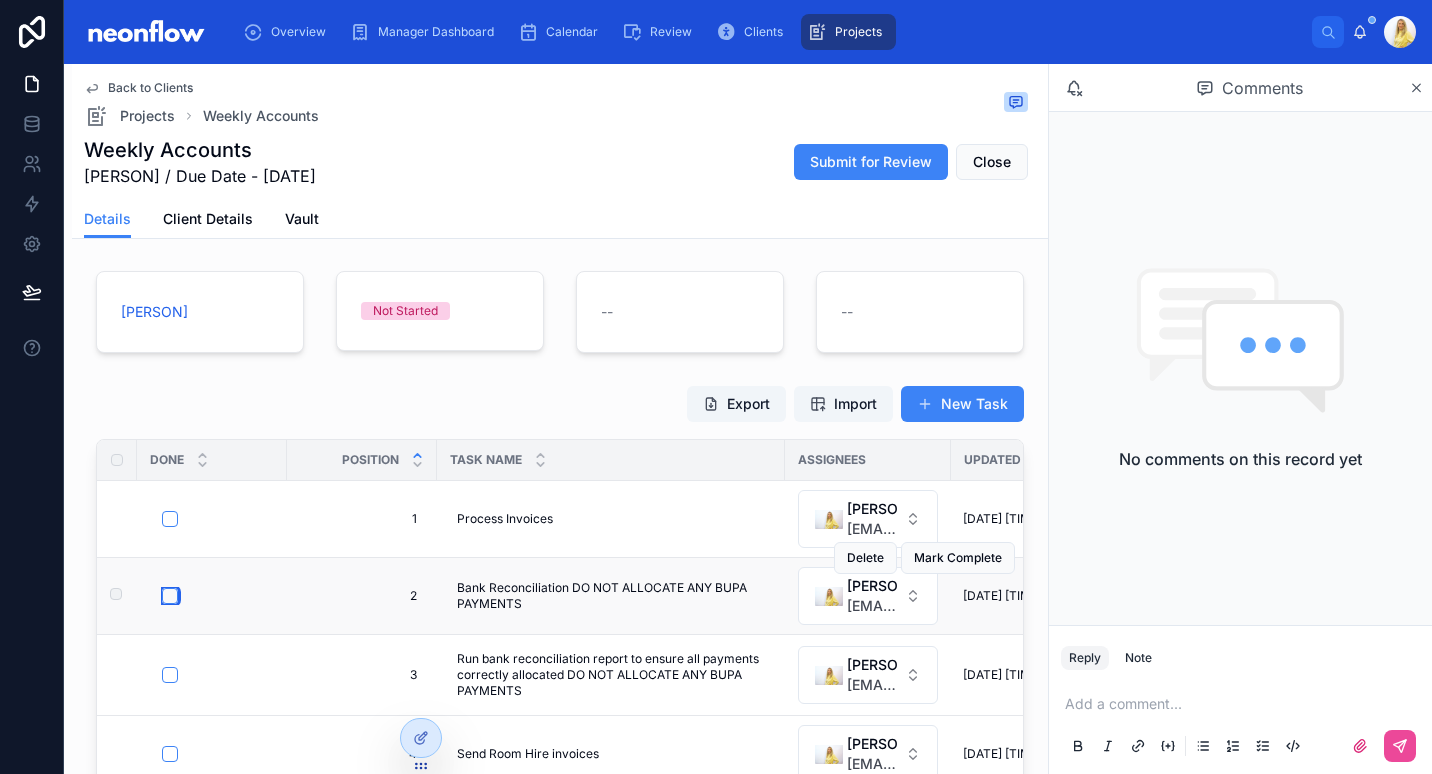 click at bounding box center (170, 596) 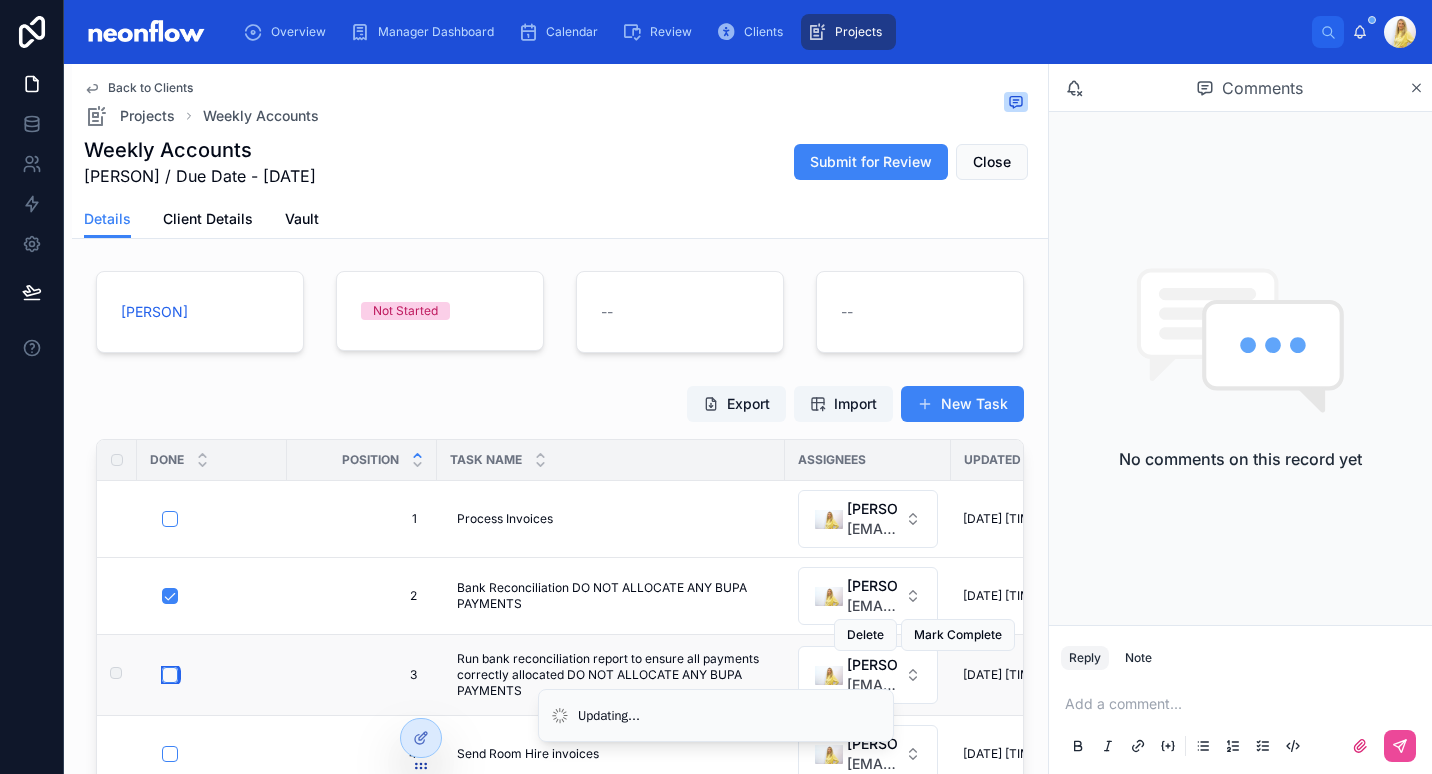 click at bounding box center (170, 675) 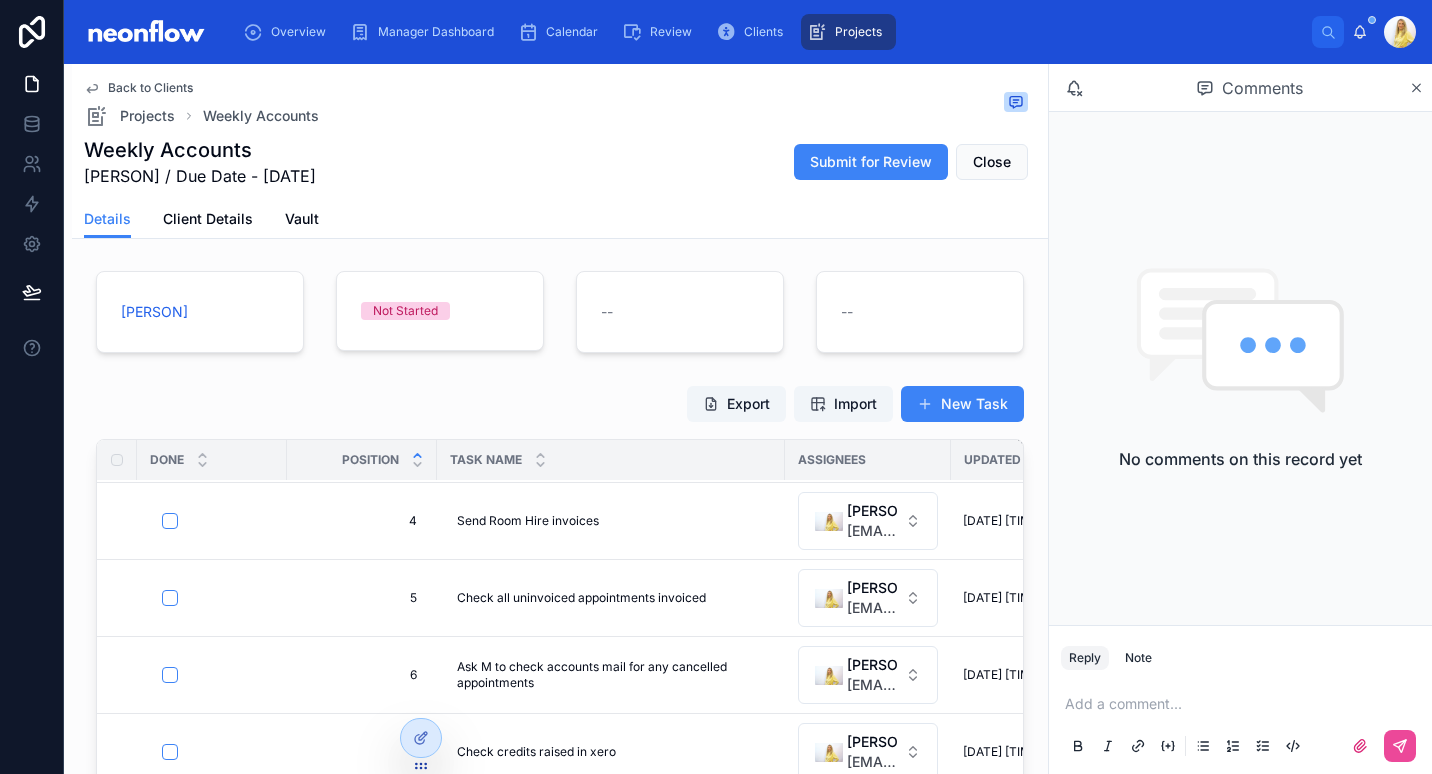 scroll, scrollTop: 248, scrollLeft: 0, axis: vertical 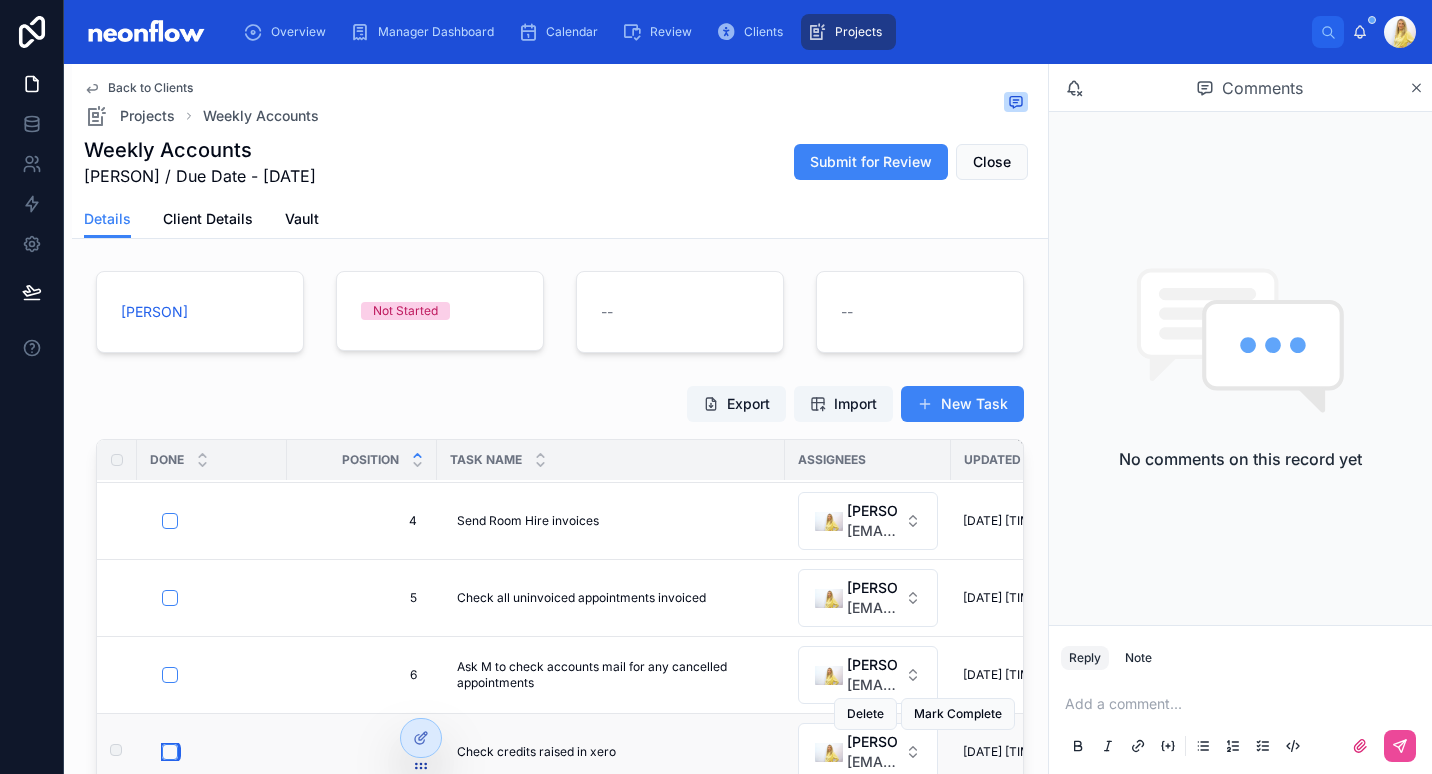 click at bounding box center (170, 752) 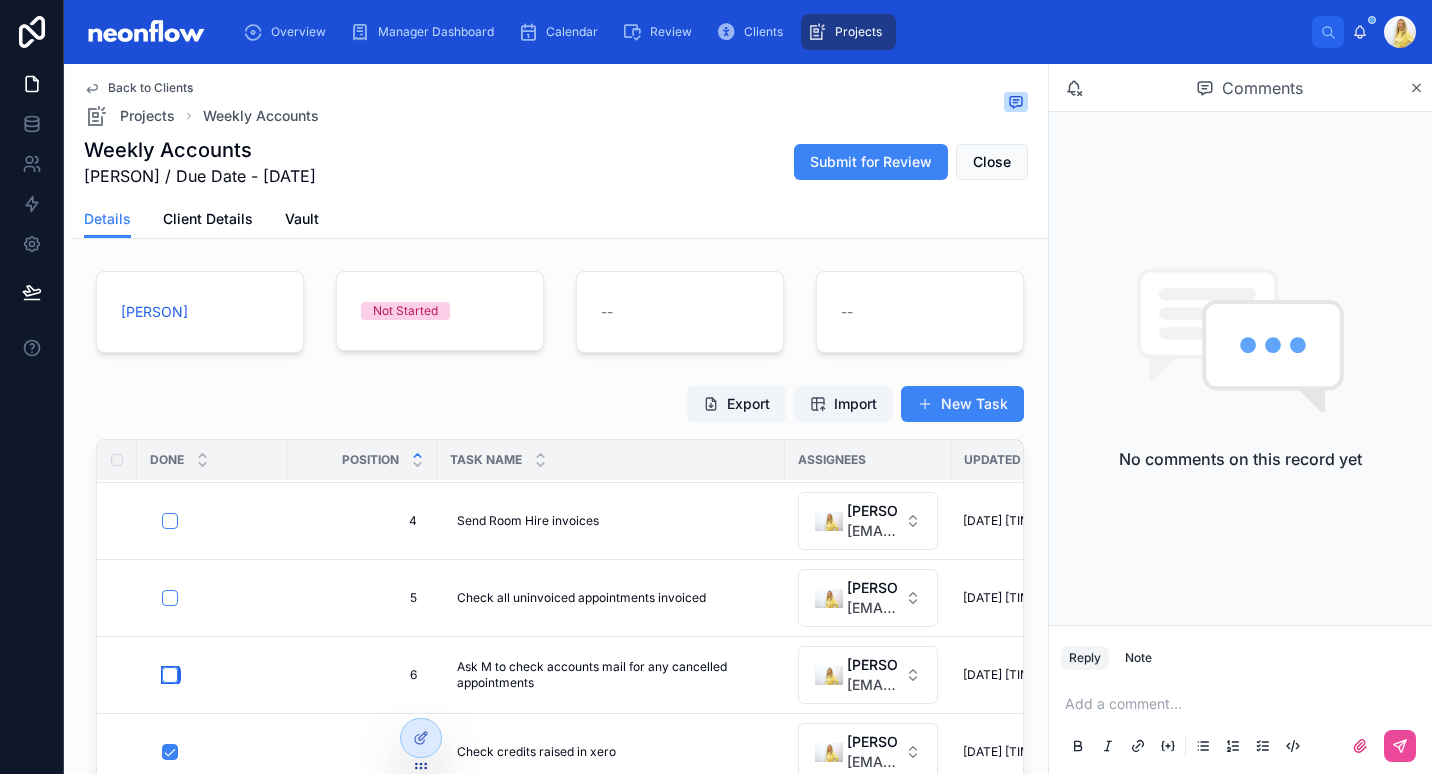 click at bounding box center [170, 675] 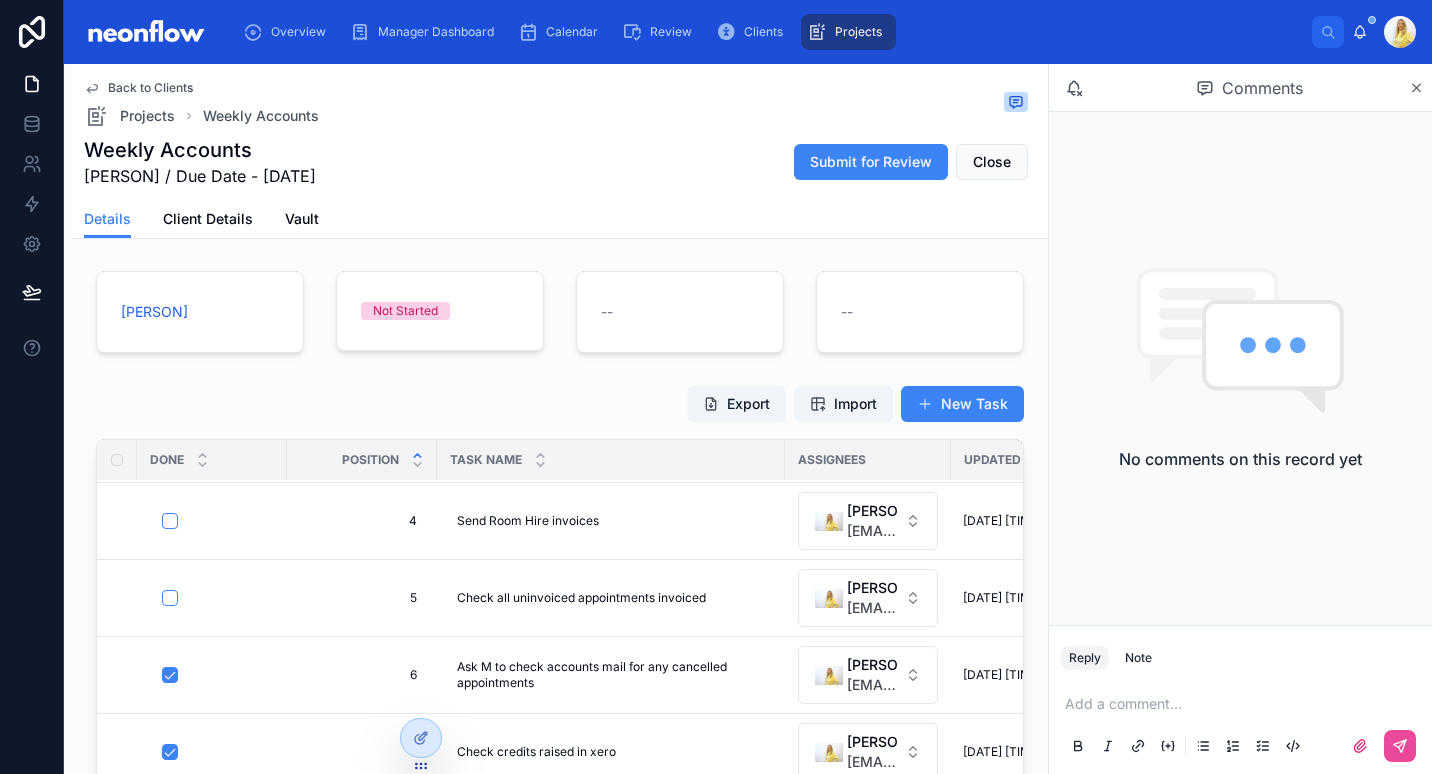 scroll, scrollTop: 0, scrollLeft: 0, axis: both 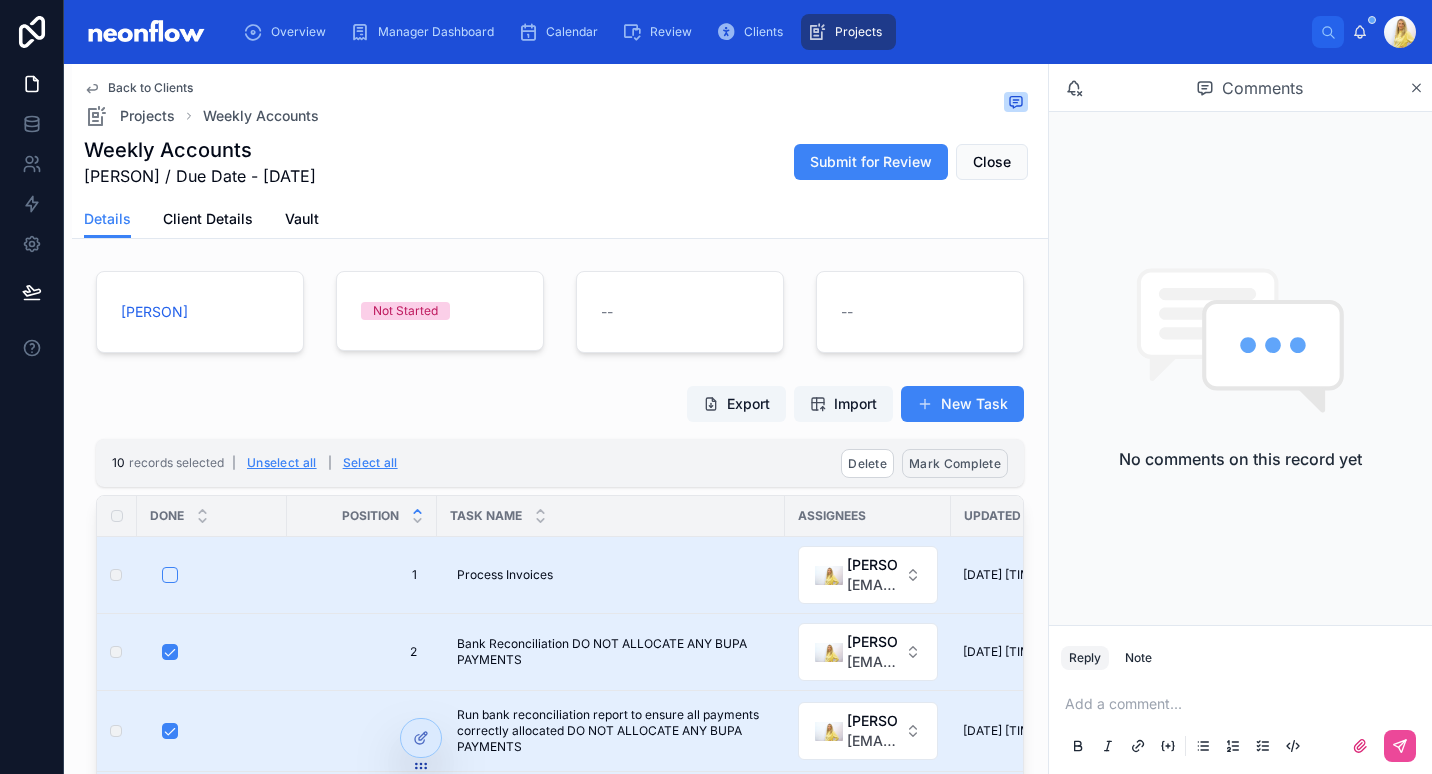 click on "Mark Complete" at bounding box center [955, 463] 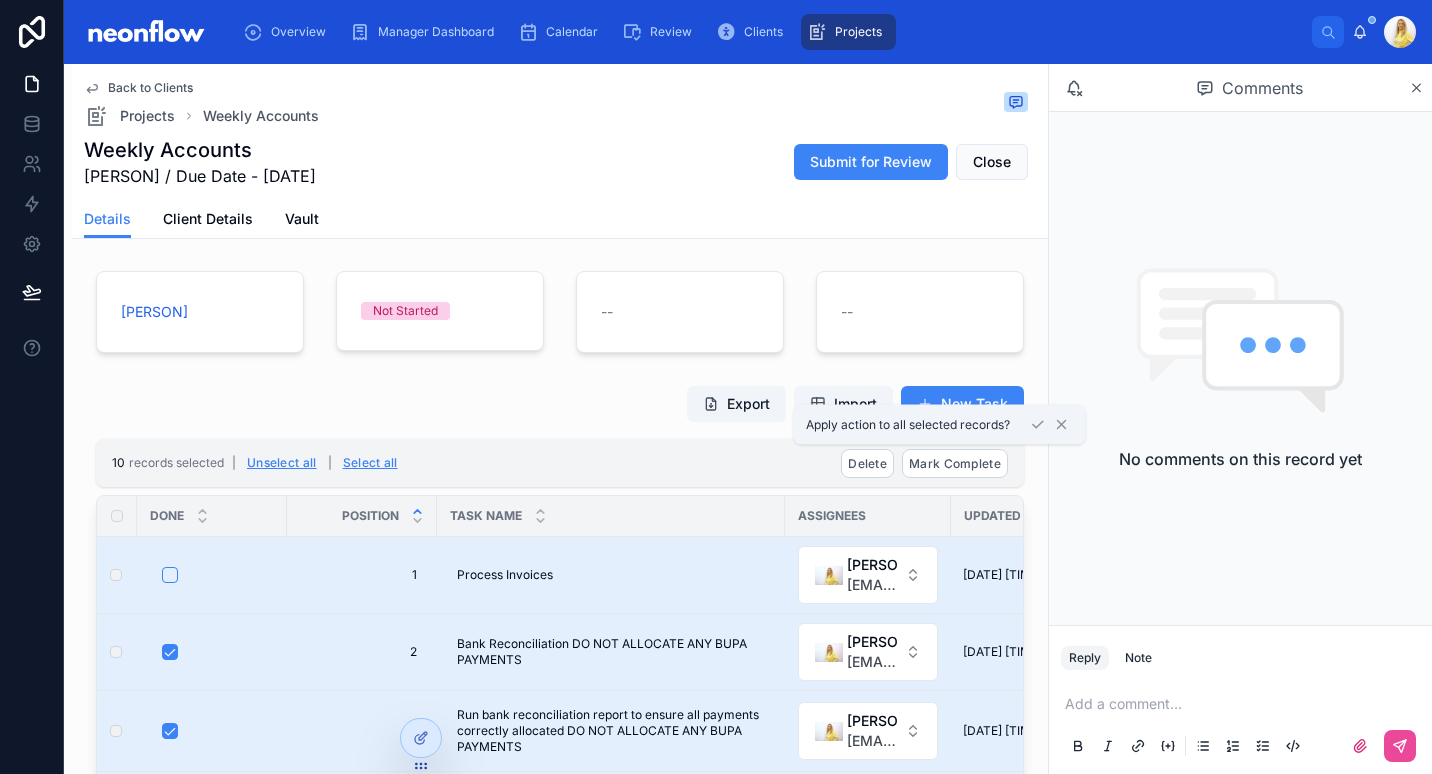 click 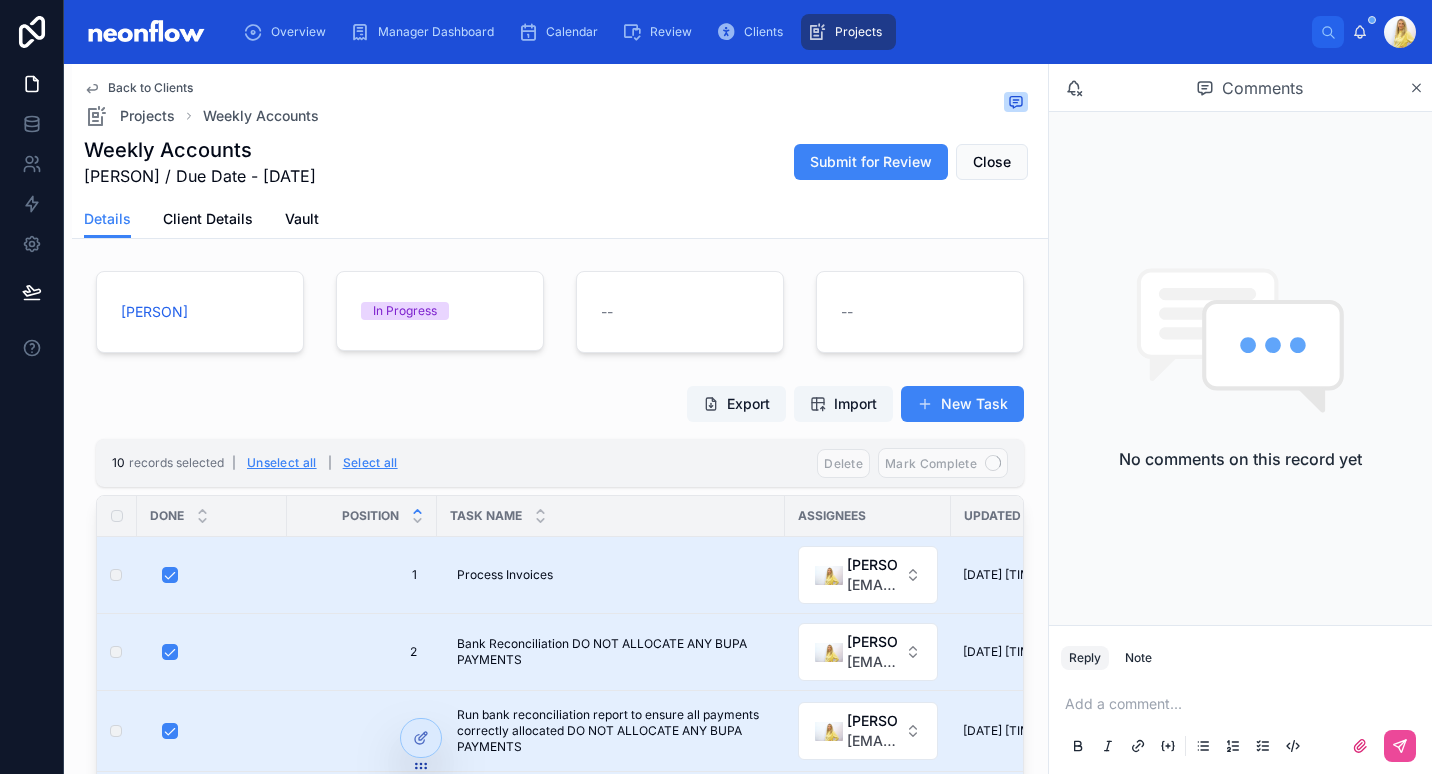 type on "**********" 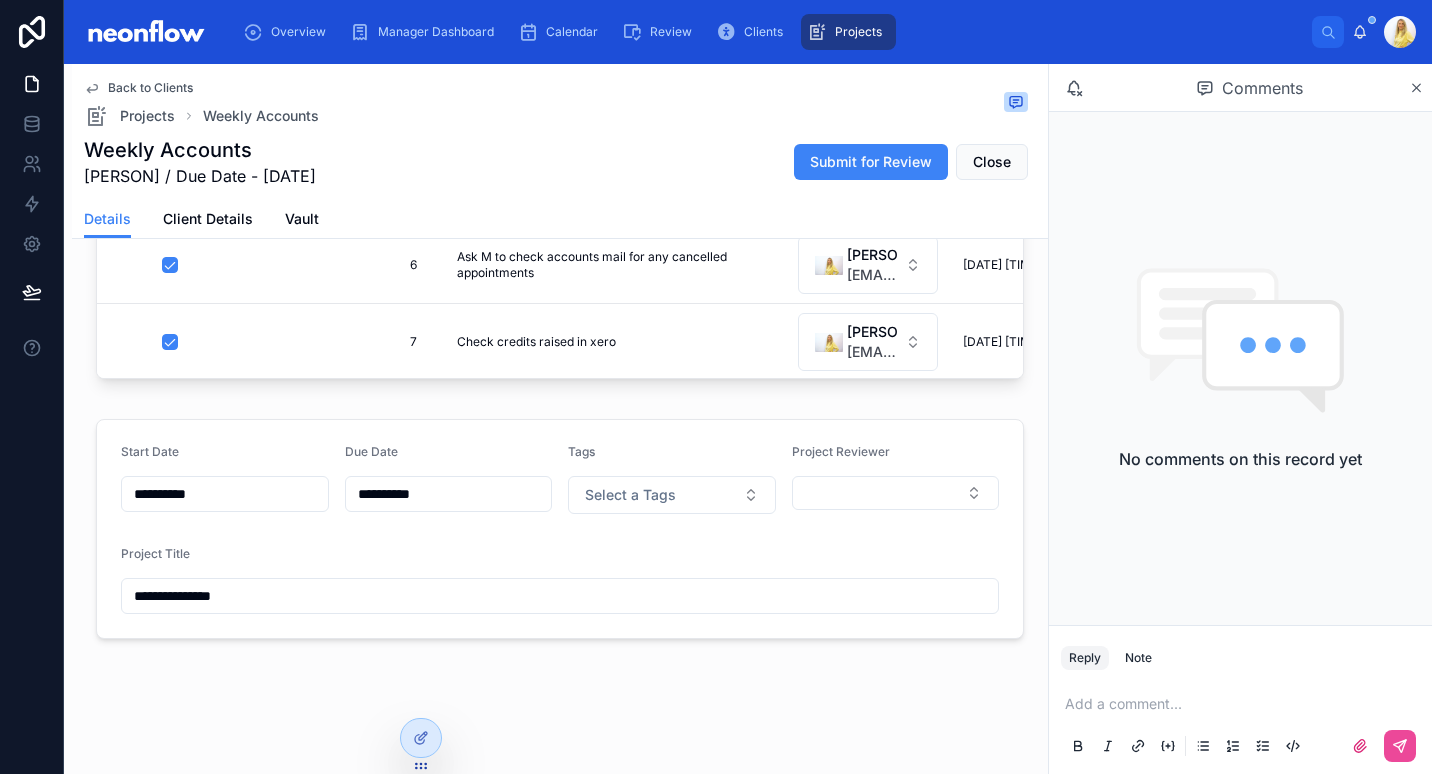 scroll, scrollTop: 0, scrollLeft: 0, axis: both 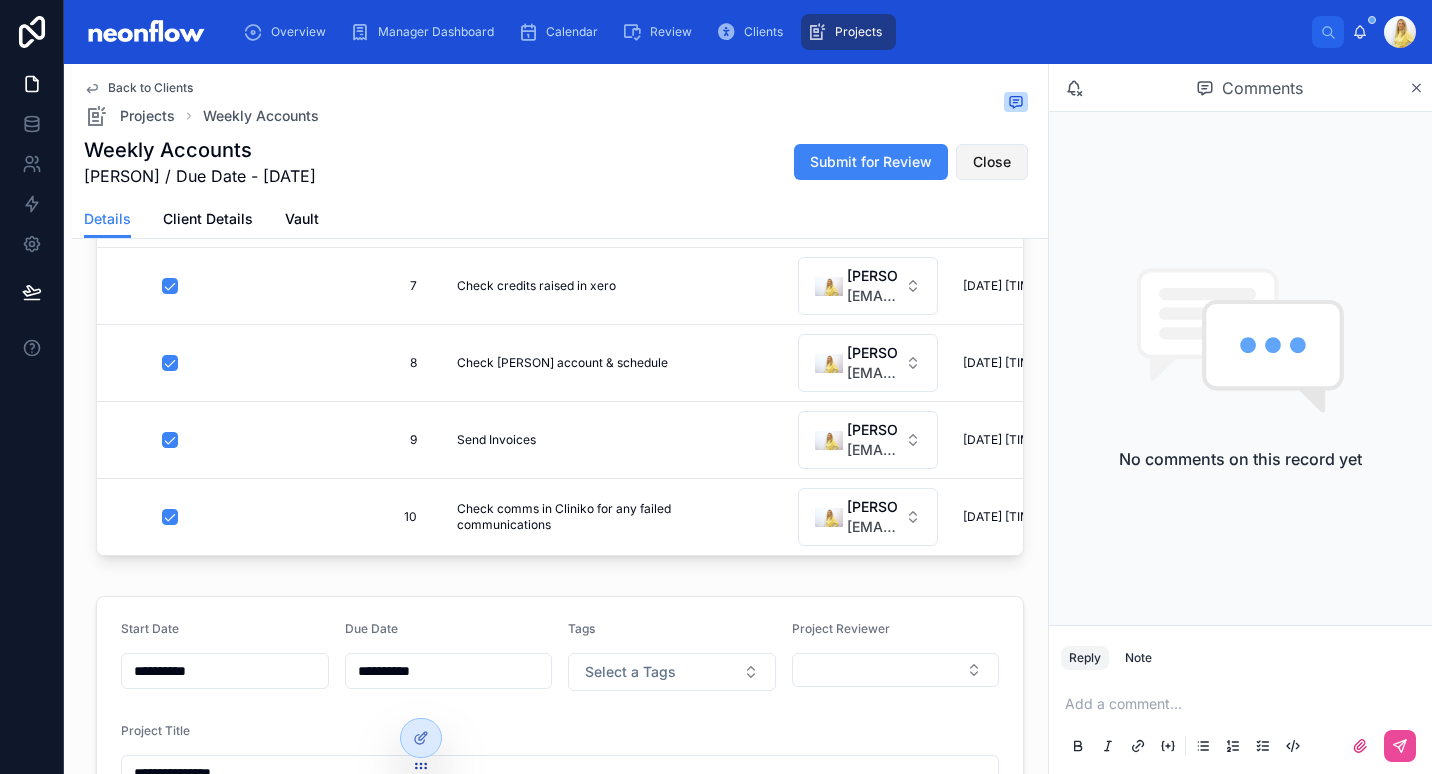 click on "Close" at bounding box center [992, 162] 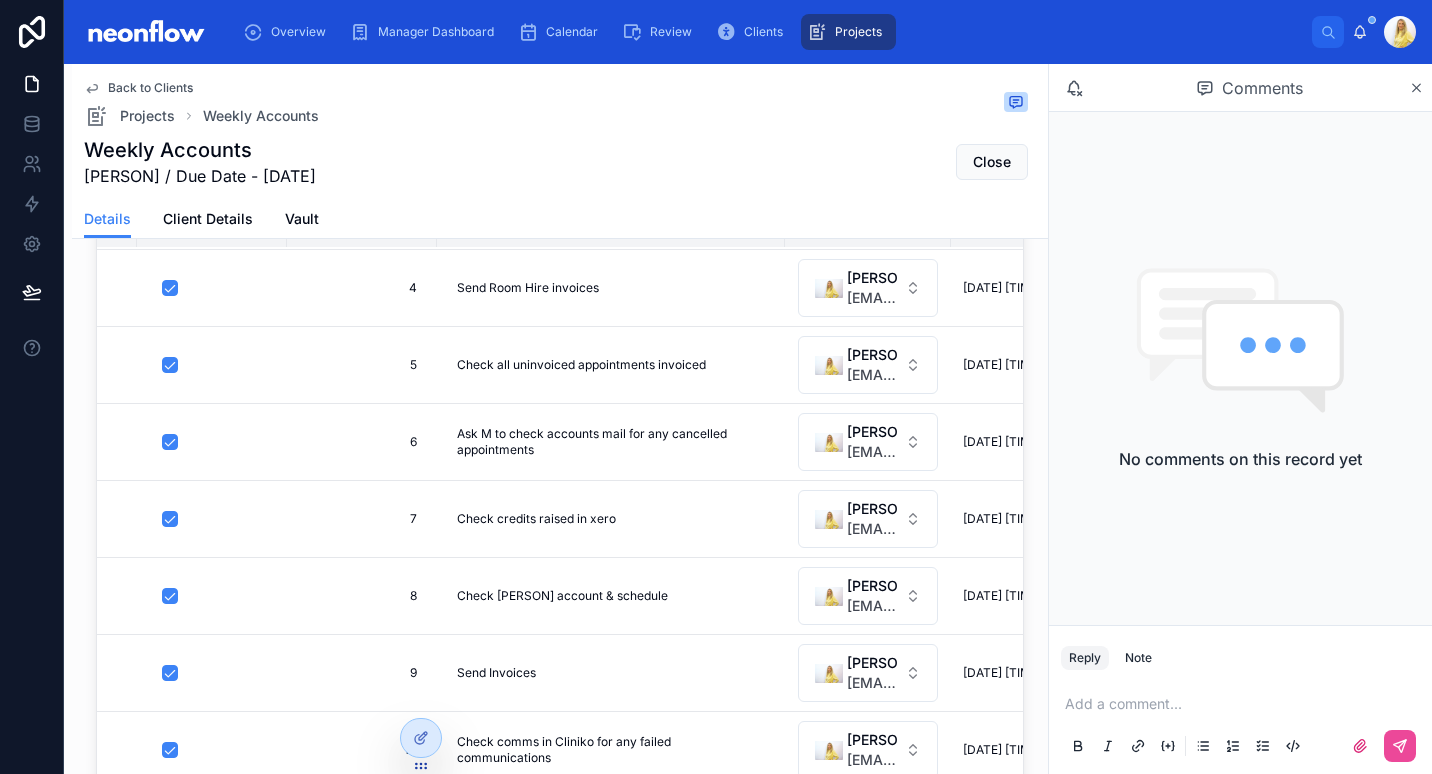 scroll, scrollTop: 0, scrollLeft: 0, axis: both 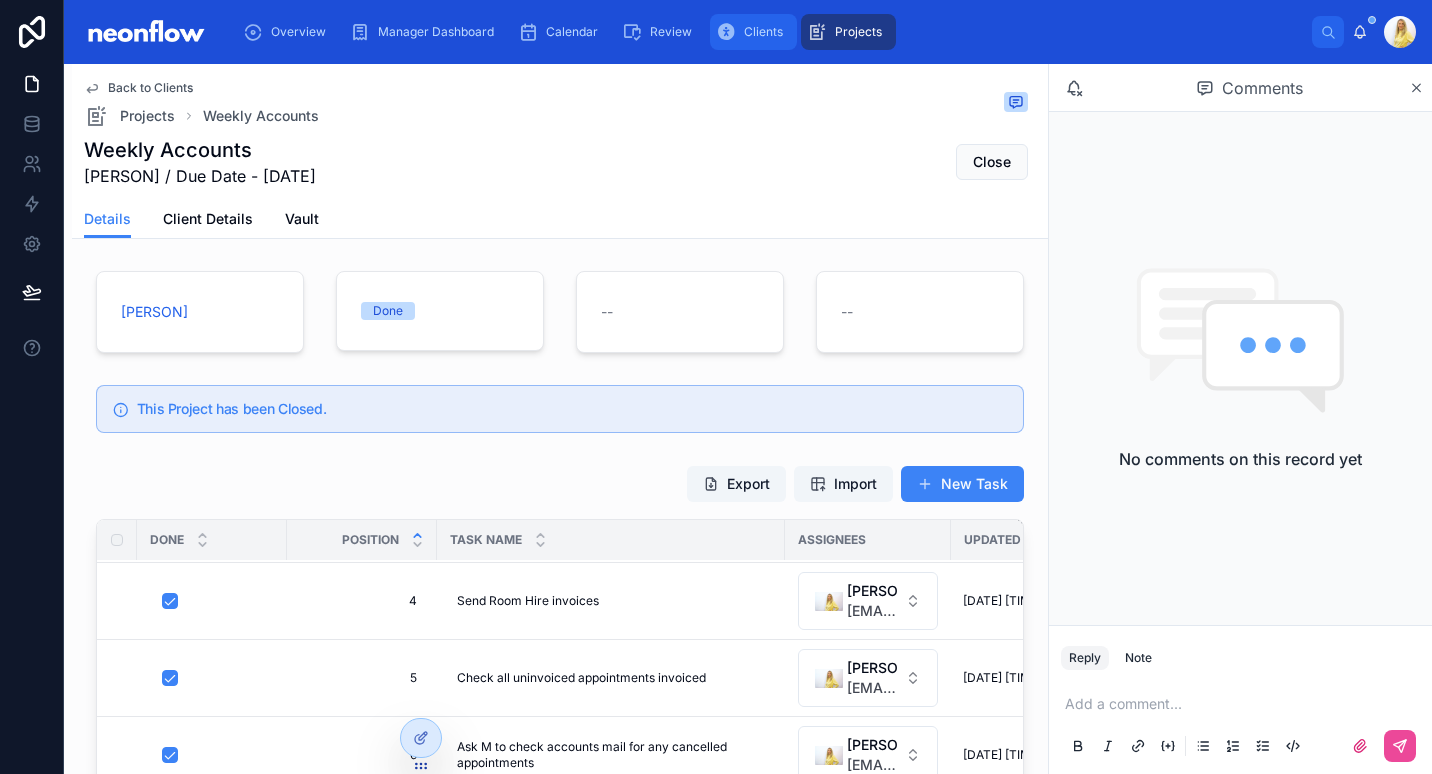 click on "Clients" at bounding box center (753, 32) 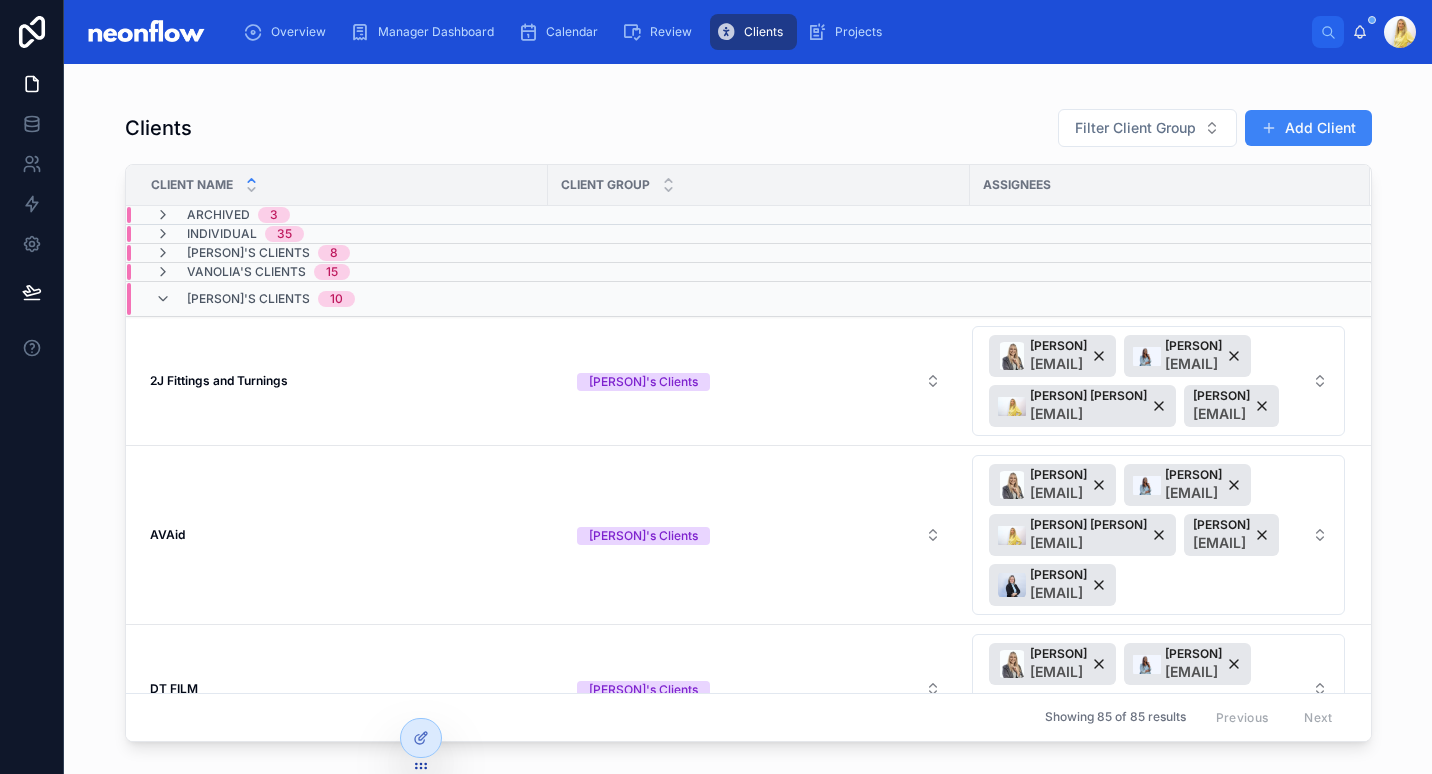 click on "[PERSON]'s Clients" at bounding box center (248, 299) 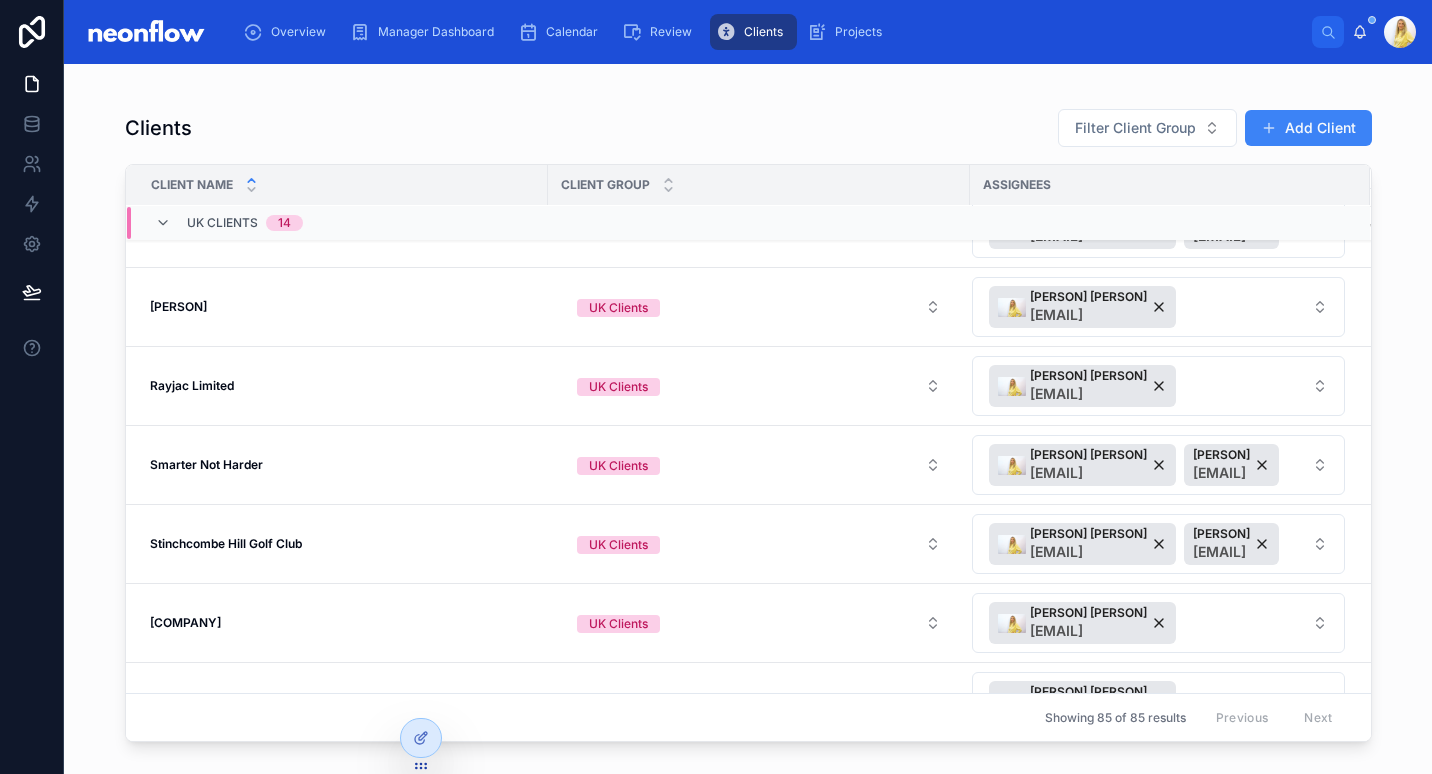 scroll, scrollTop: 933, scrollLeft: 0, axis: vertical 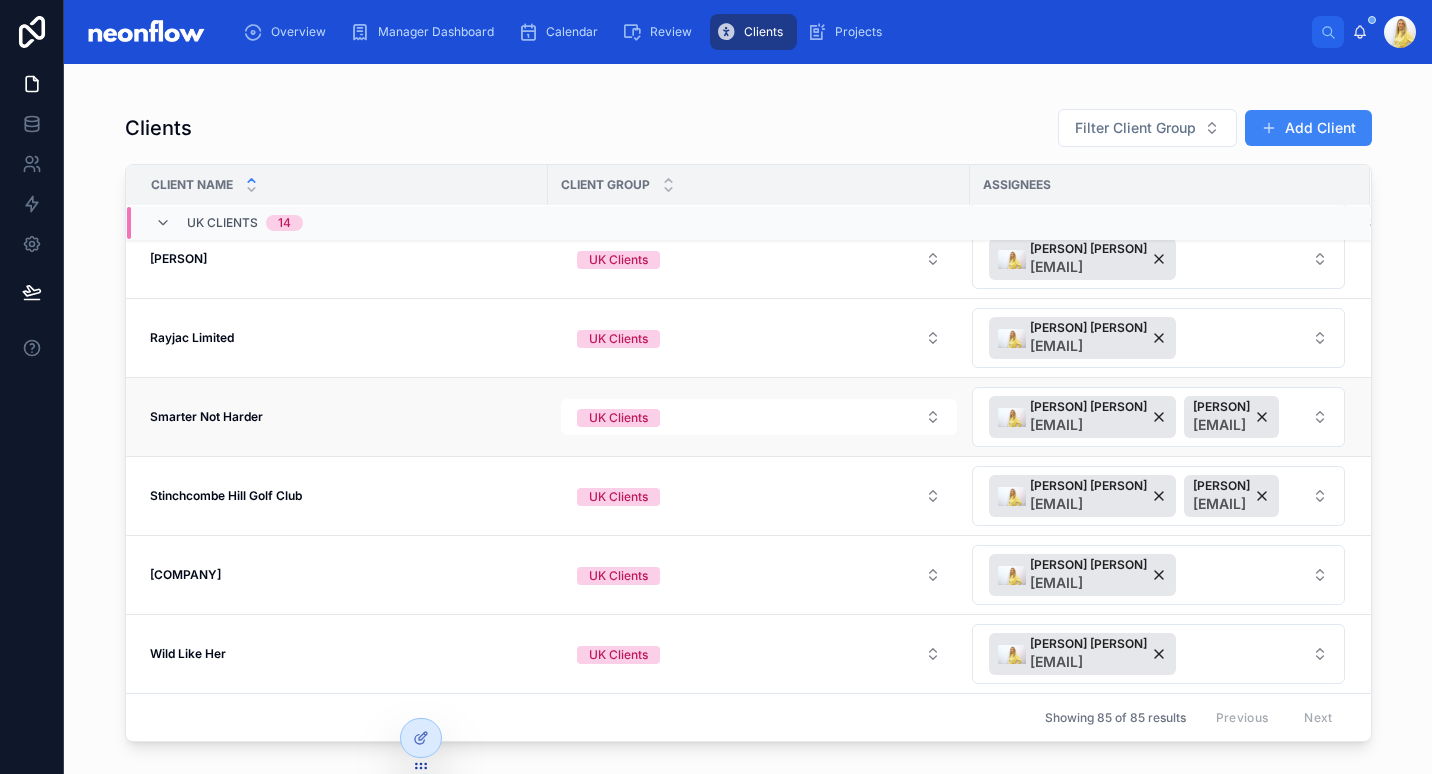 click on "Smarter Not Harder" at bounding box center [206, 416] 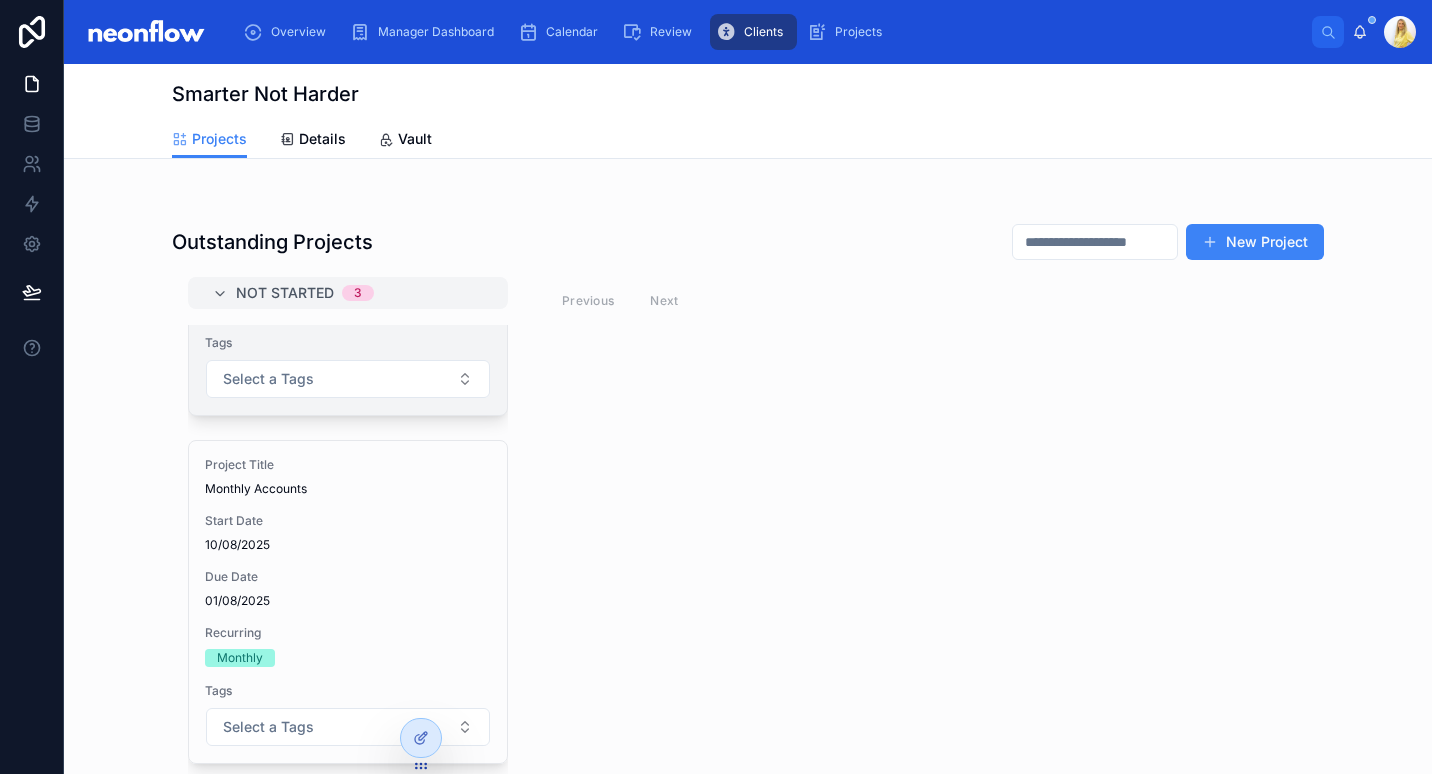 scroll, scrollTop: 0, scrollLeft: 0, axis: both 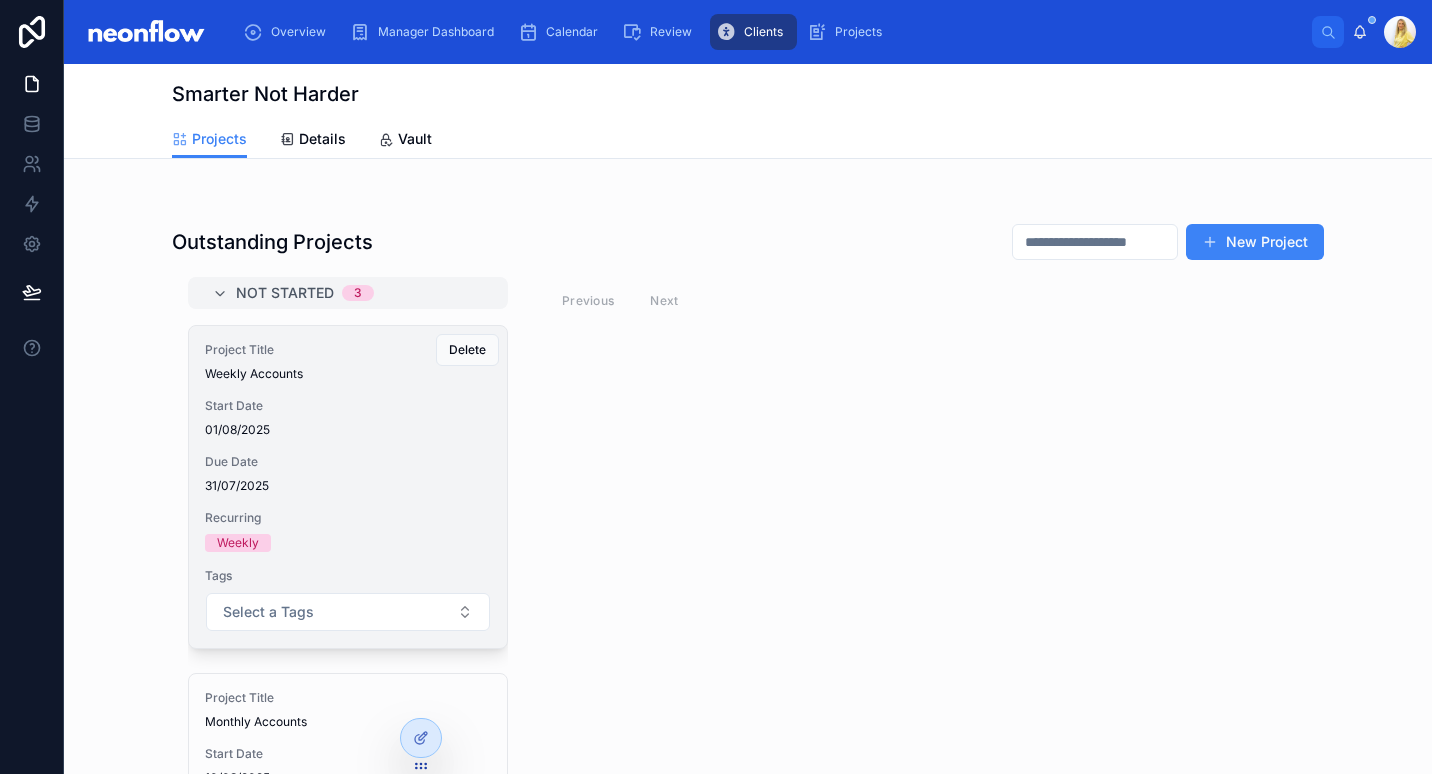 click on "Due Date 31/07/2025" at bounding box center [348, 474] 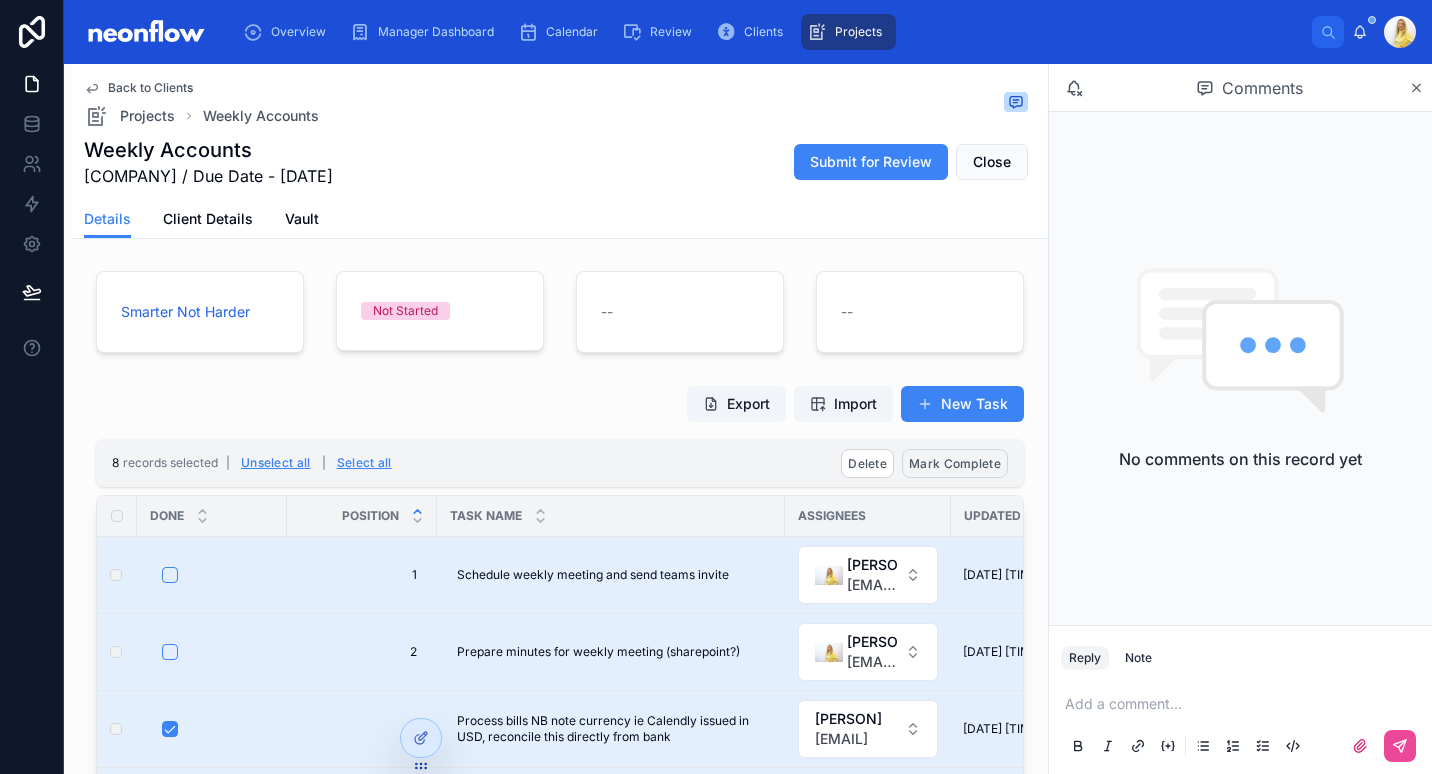 click on "Mark Complete" at bounding box center [955, 463] 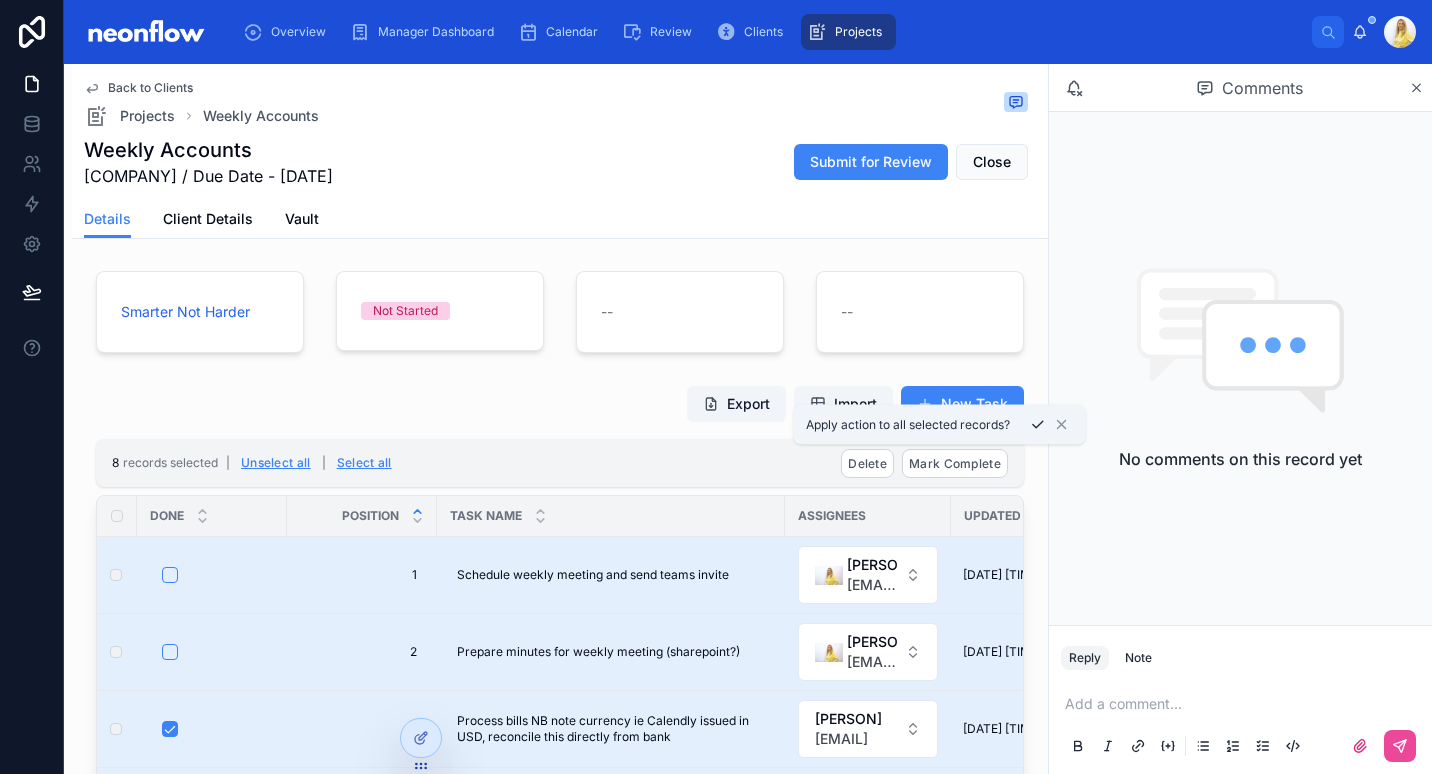 click 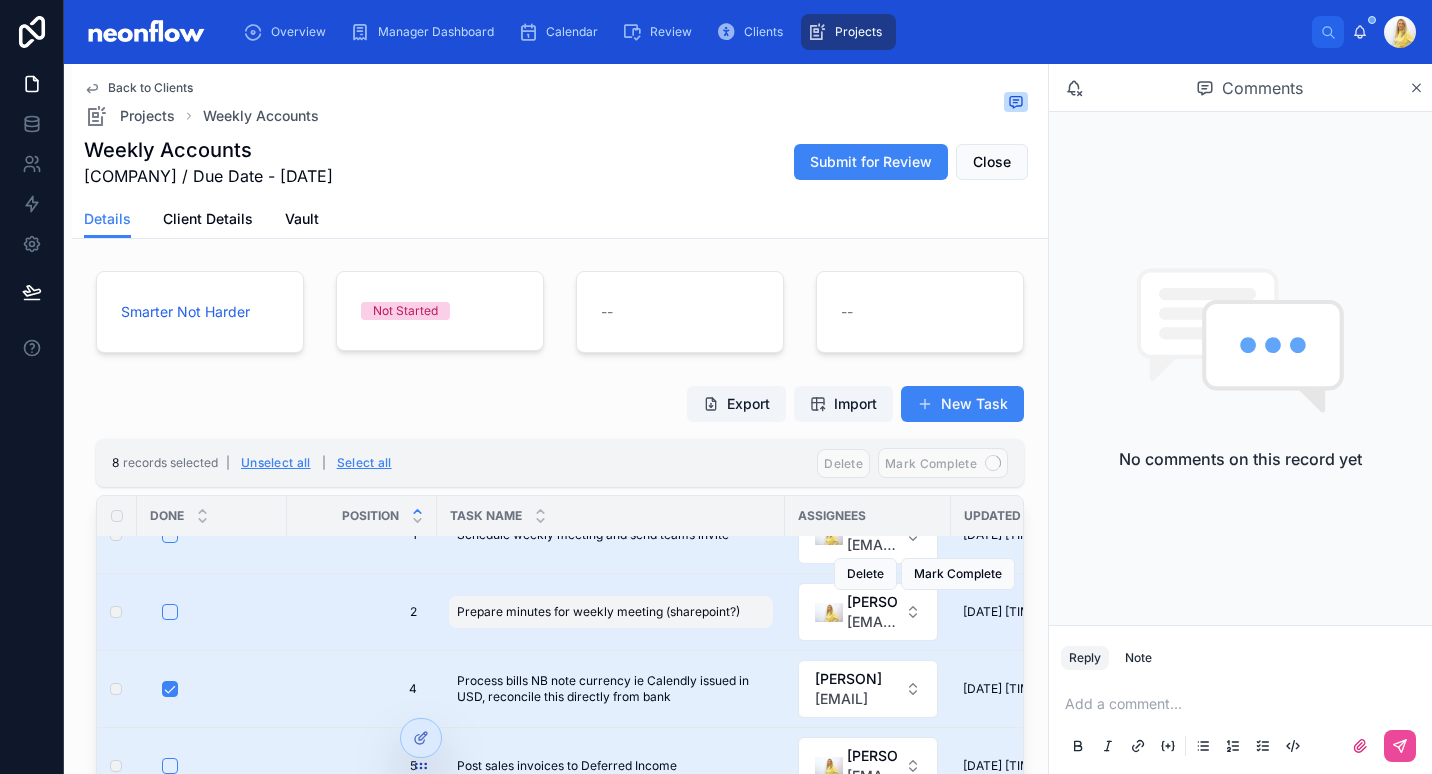 scroll, scrollTop: 90, scrollLeft: 0, axis: vertical 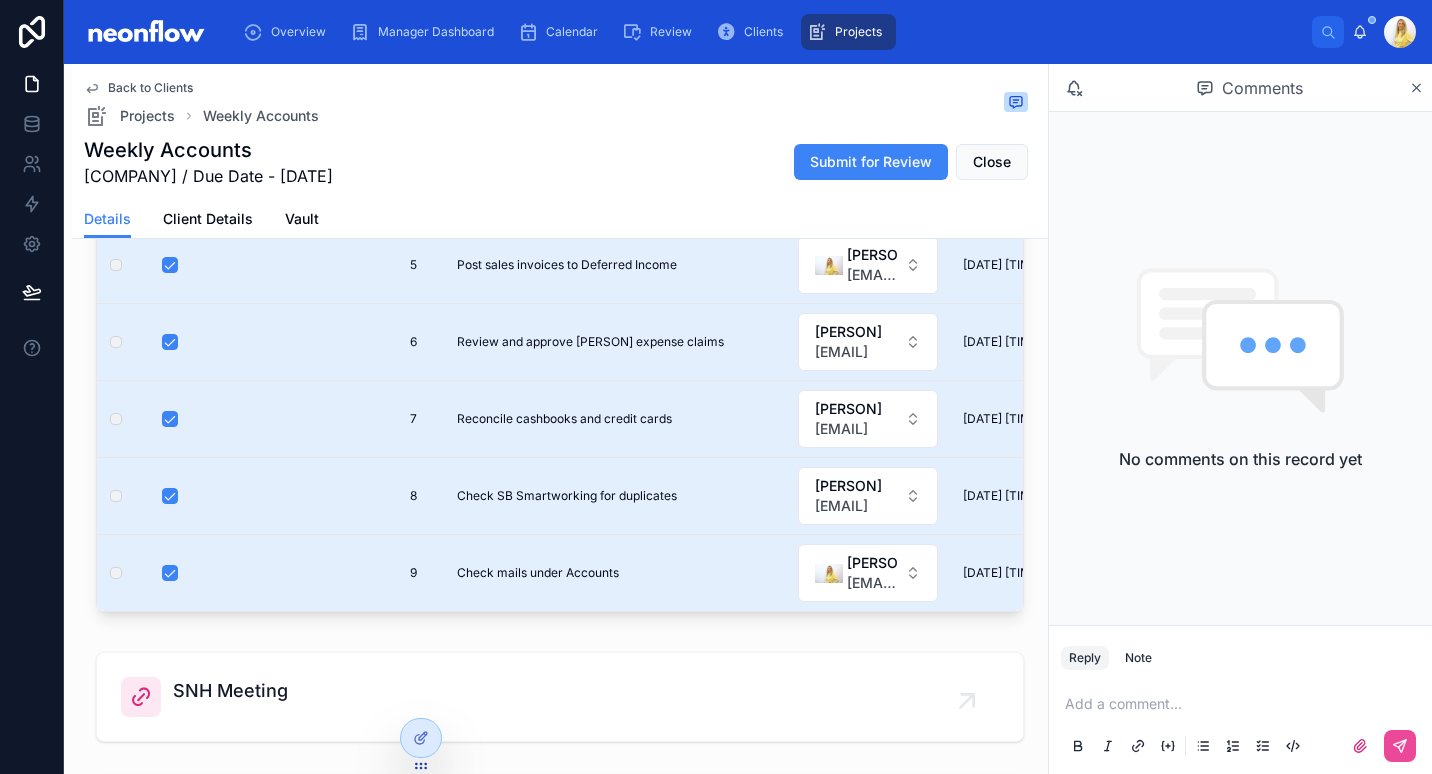 type on "**********" 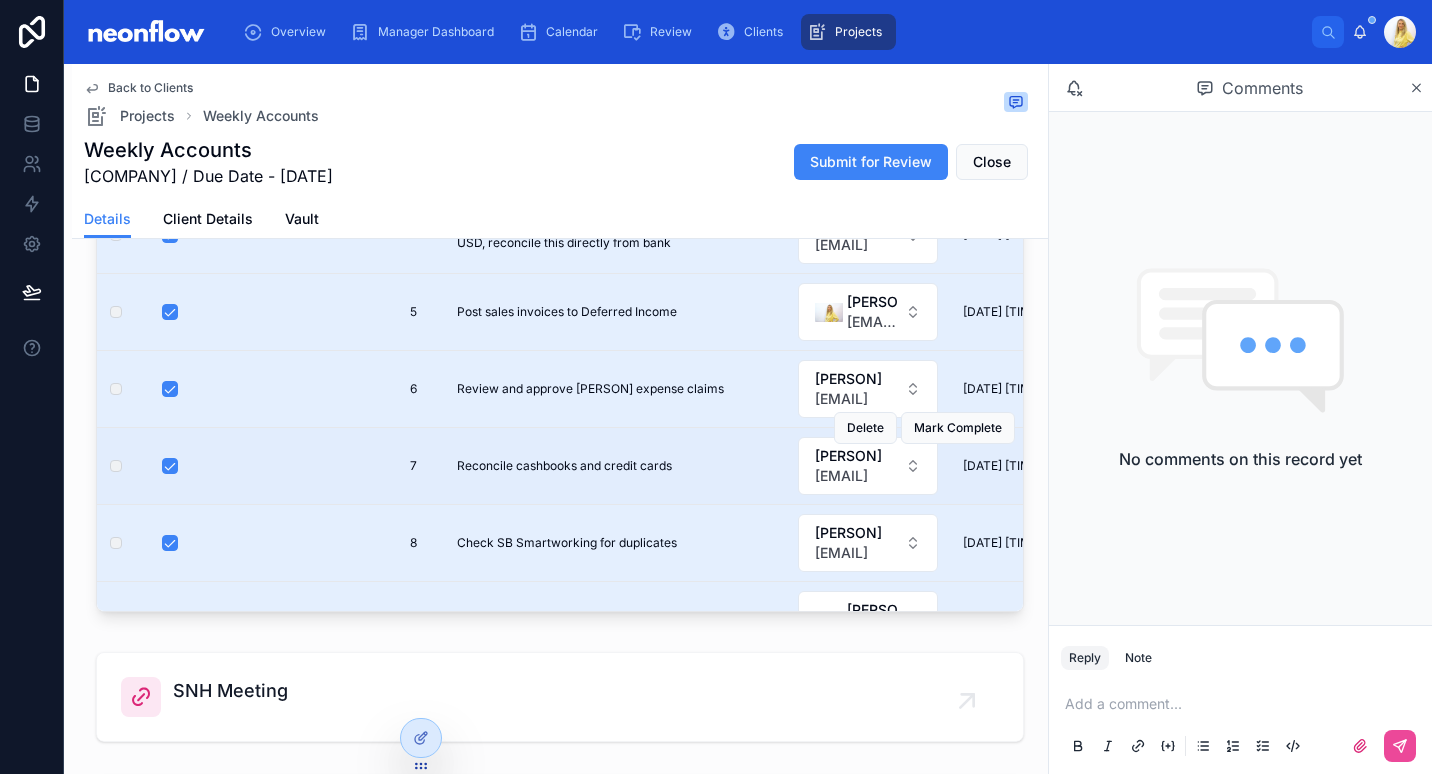 scroll, scrollTop: 0, scrollLeft: 0, axis: both 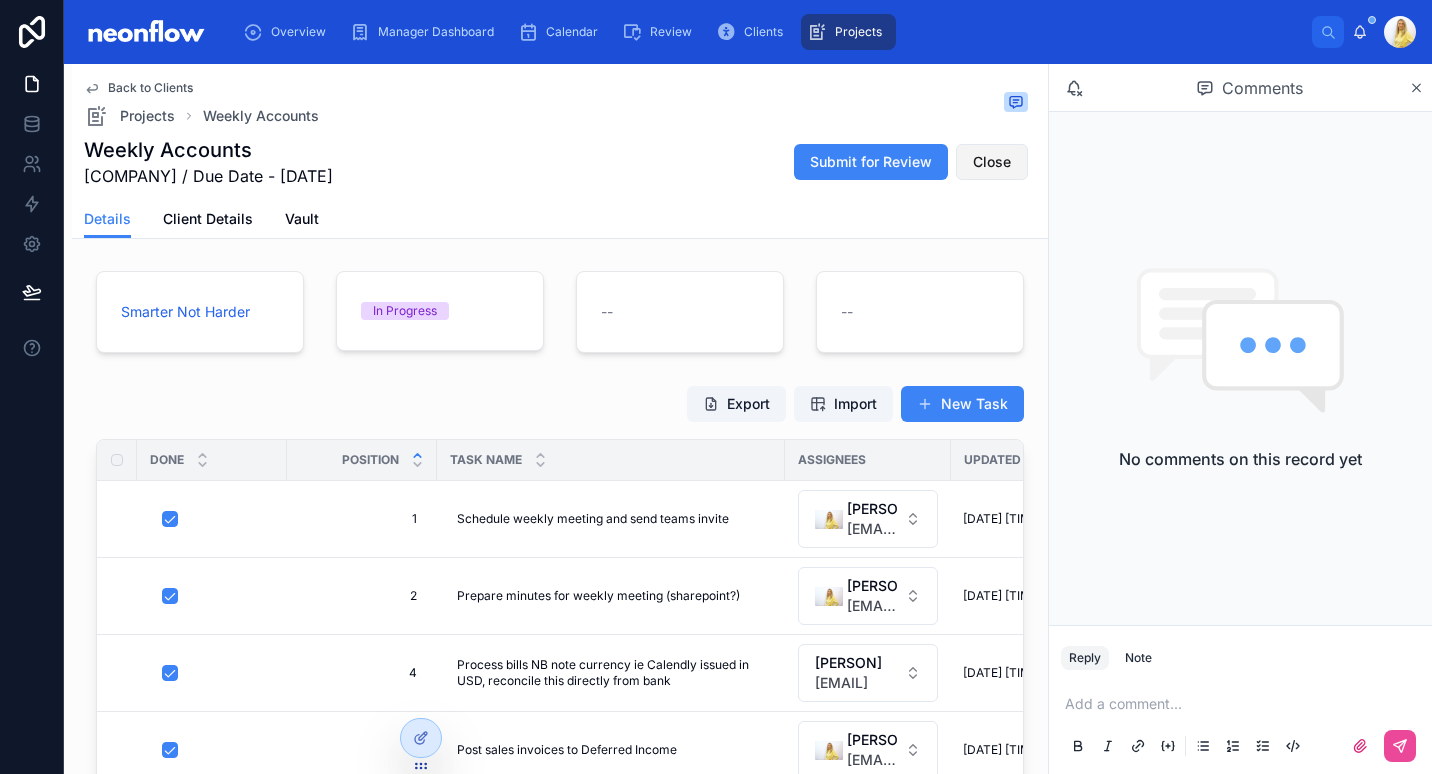 click on "Close" at bounding box center [992, 162] 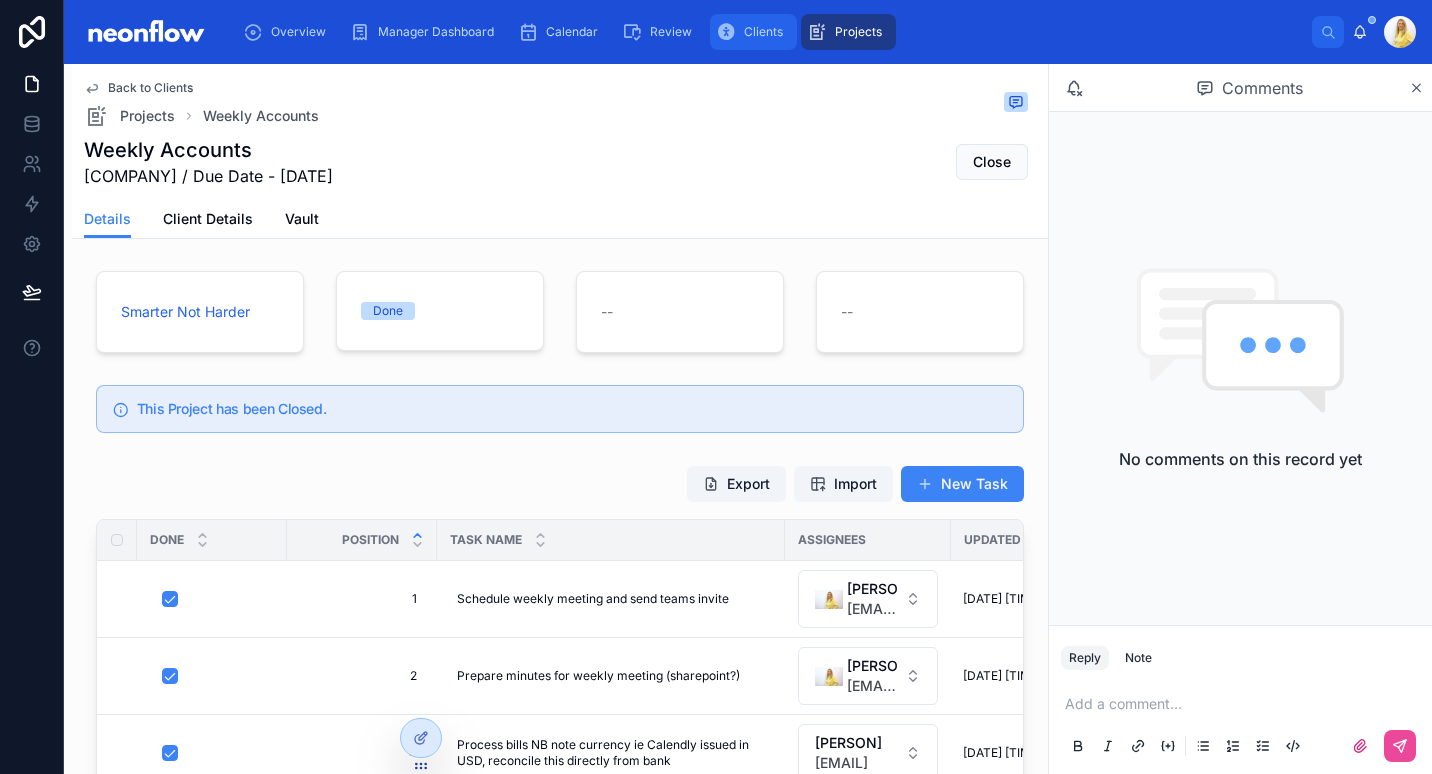 click at bounding box center [726, 32] 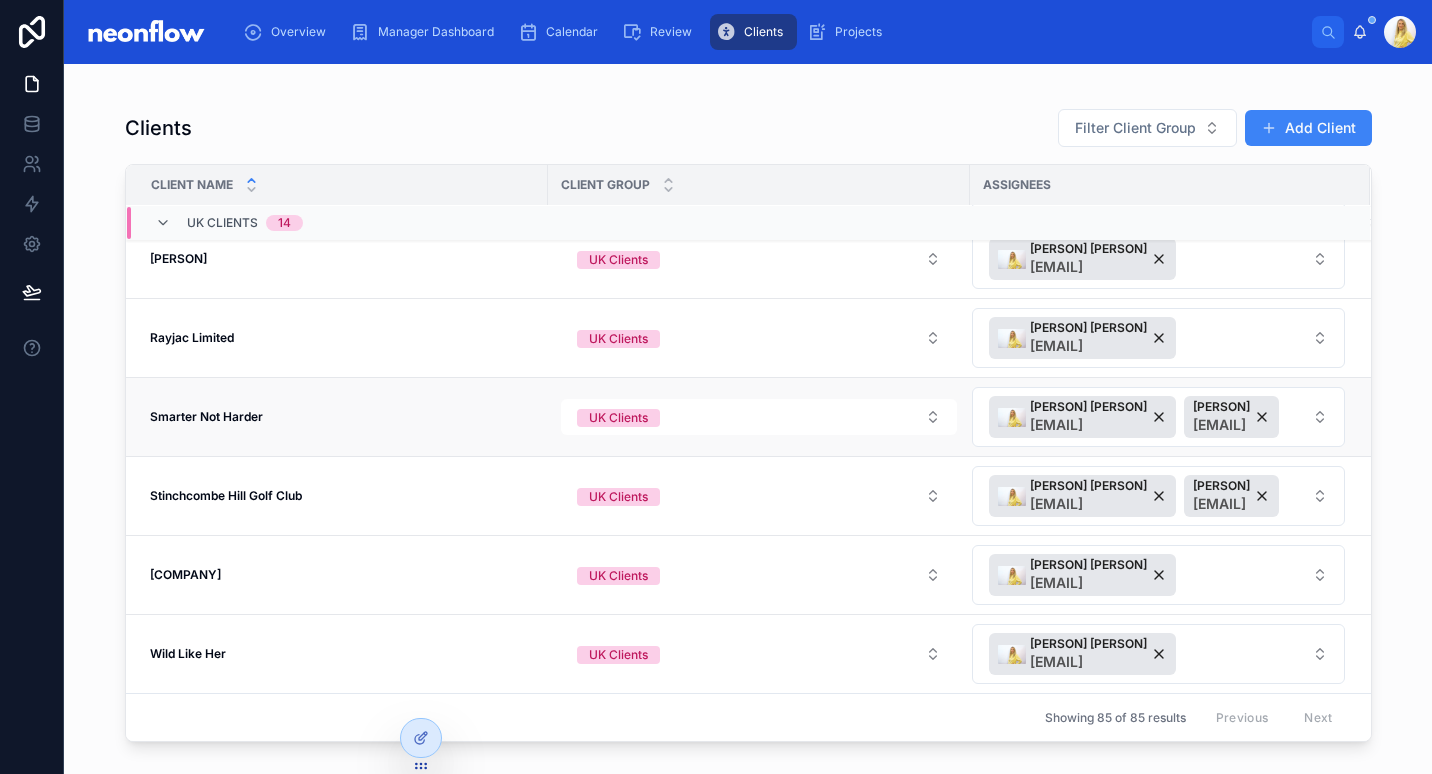 scroll, scrollTop: 1208, scrollLeft: 0, axis: vertical 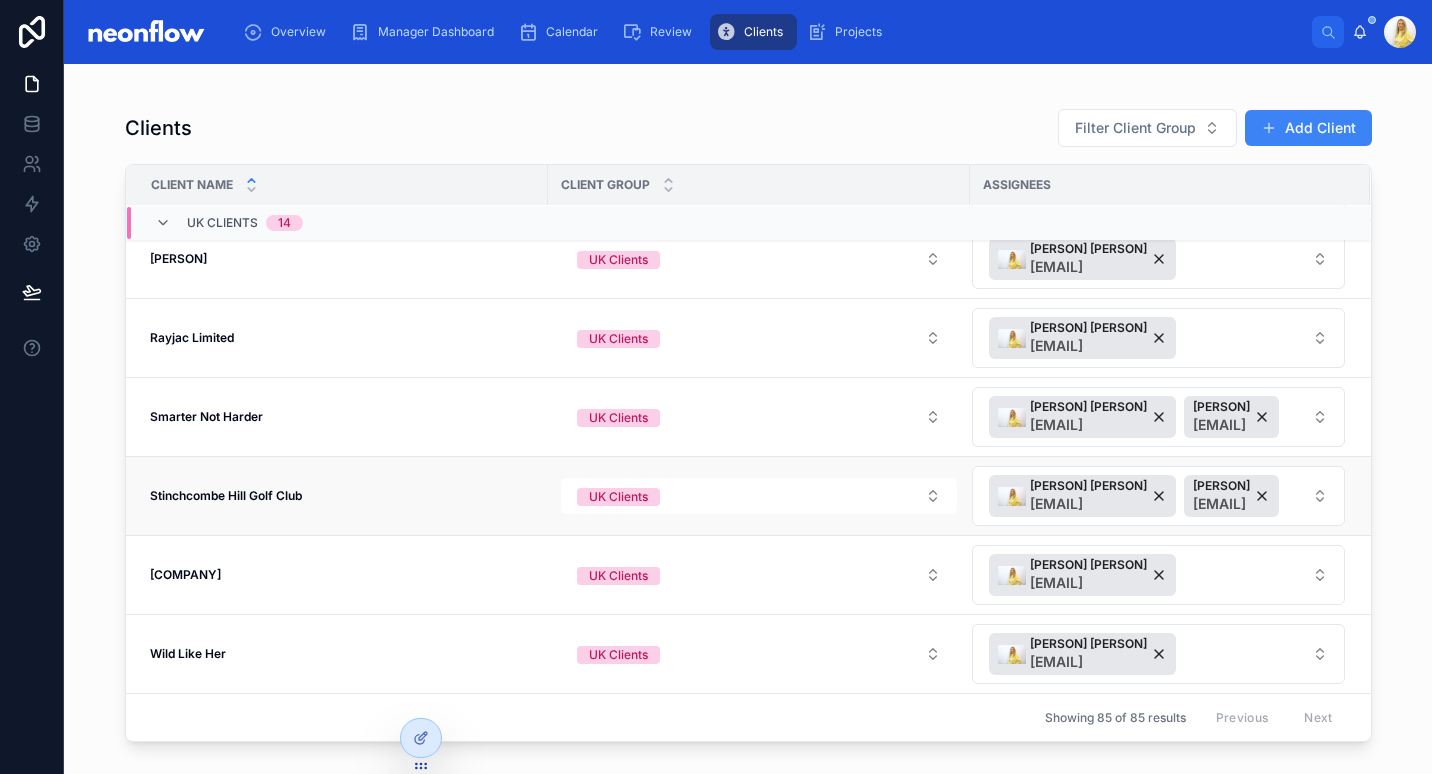 click on "Stinchcombe Hill Golf Club Stinchcombe Hill Golf Club" at bounding box center [337, 496] 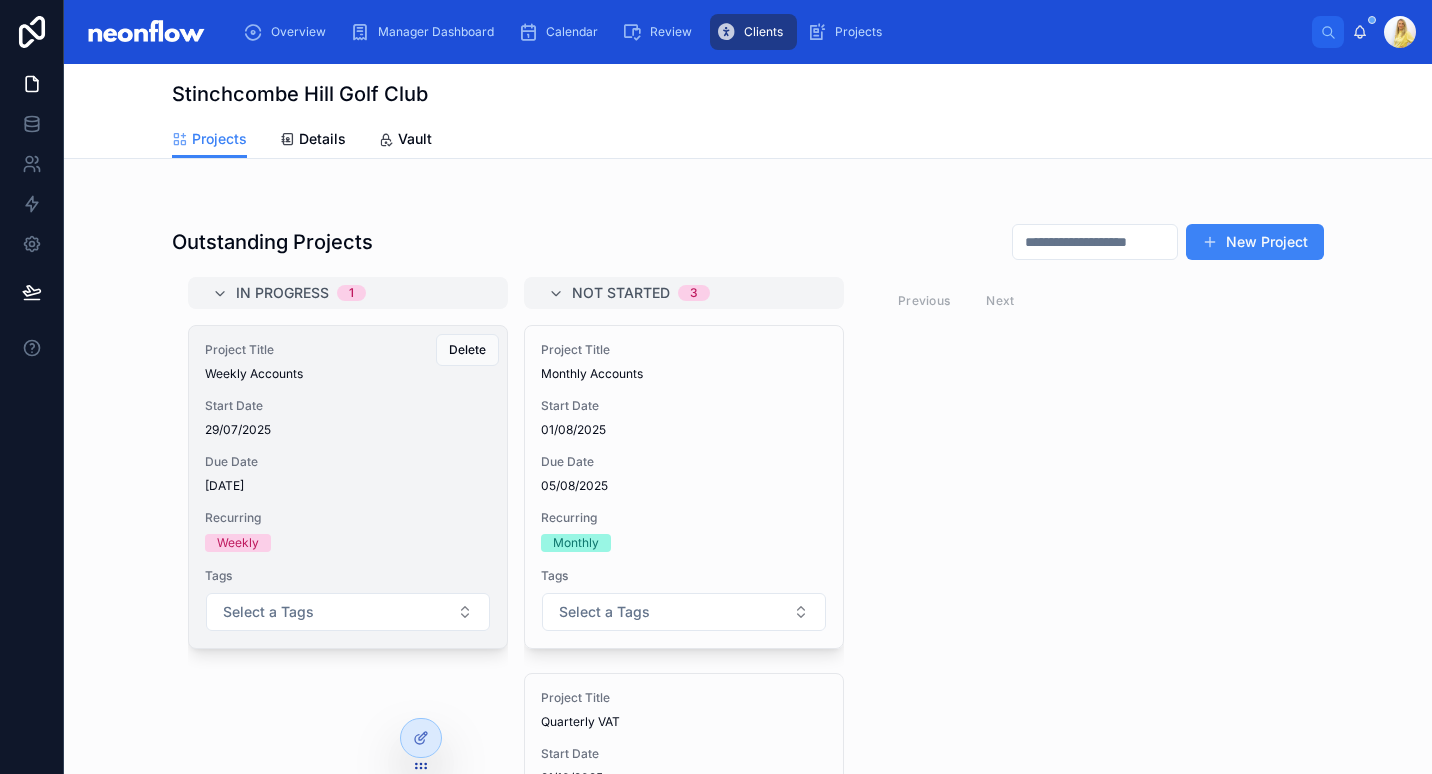 click on "Project Title Weekly Accounts Start Date [DATE] Due Date [DATE] Recurring Weekly Tags Select a Tags" at bounding box center (348, 487) 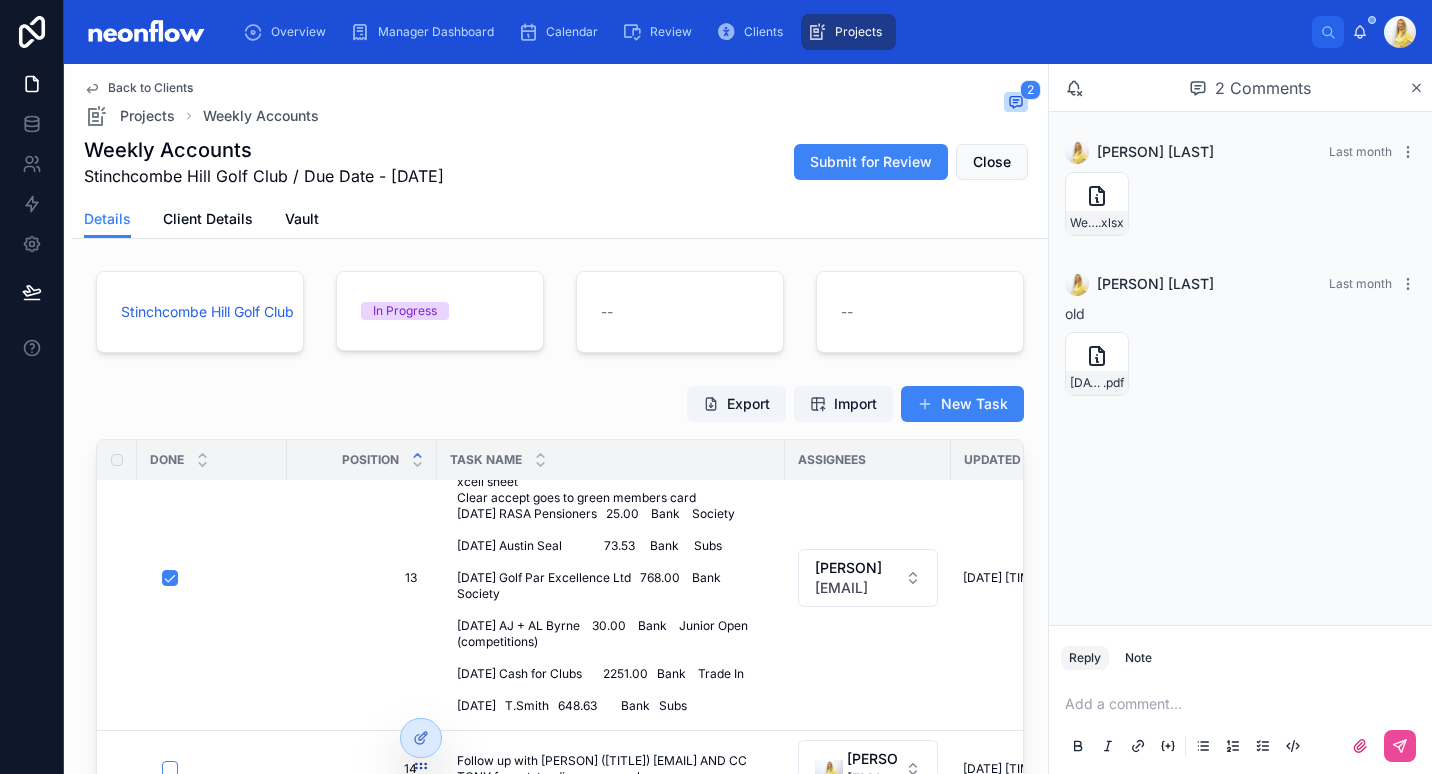 scroll, scrollTop: 700, scrollLeft: 0, axis: vertical 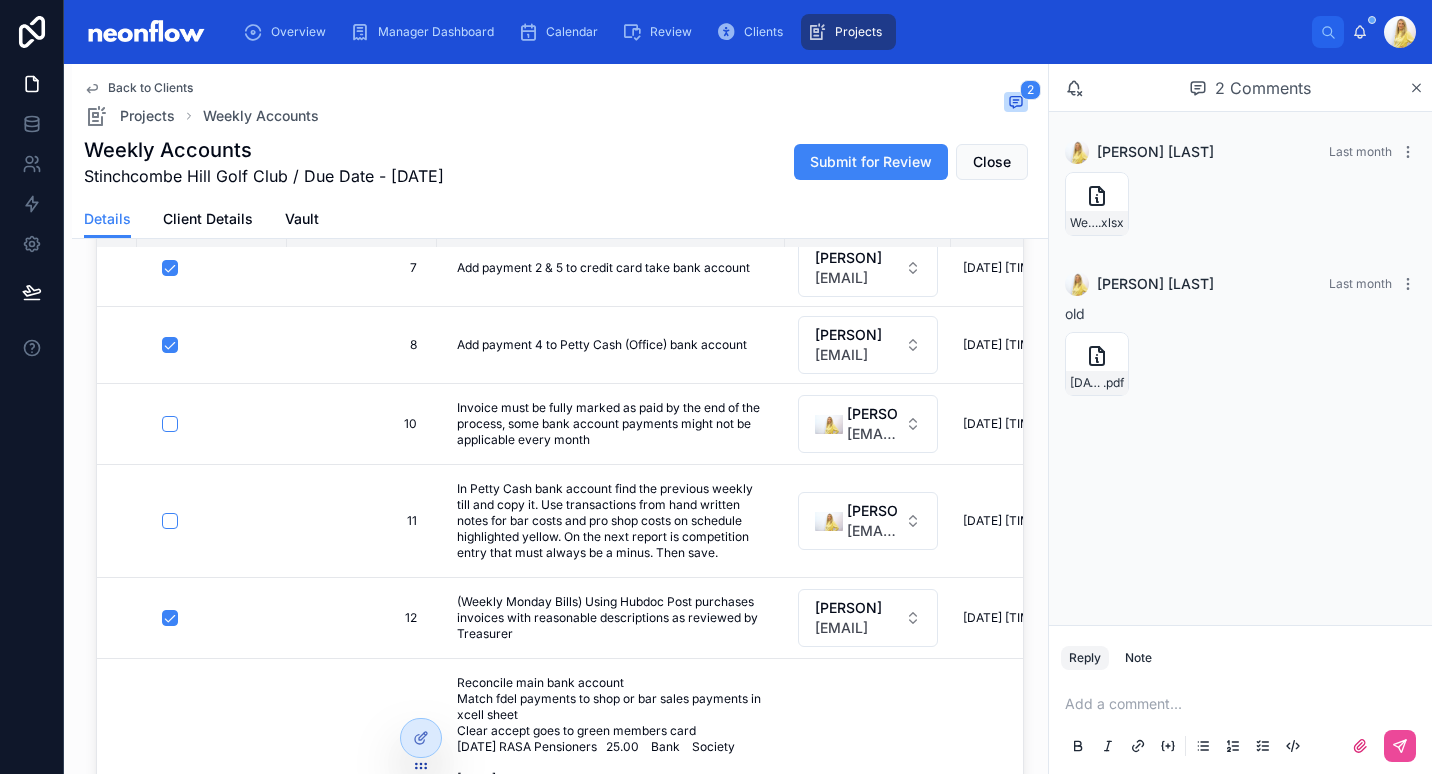 click on "Weekly Accounts Stinchcombe Hill Golf Club / Due Date - [DATE] Submit for Review Close" at bounding box center (560, 162) 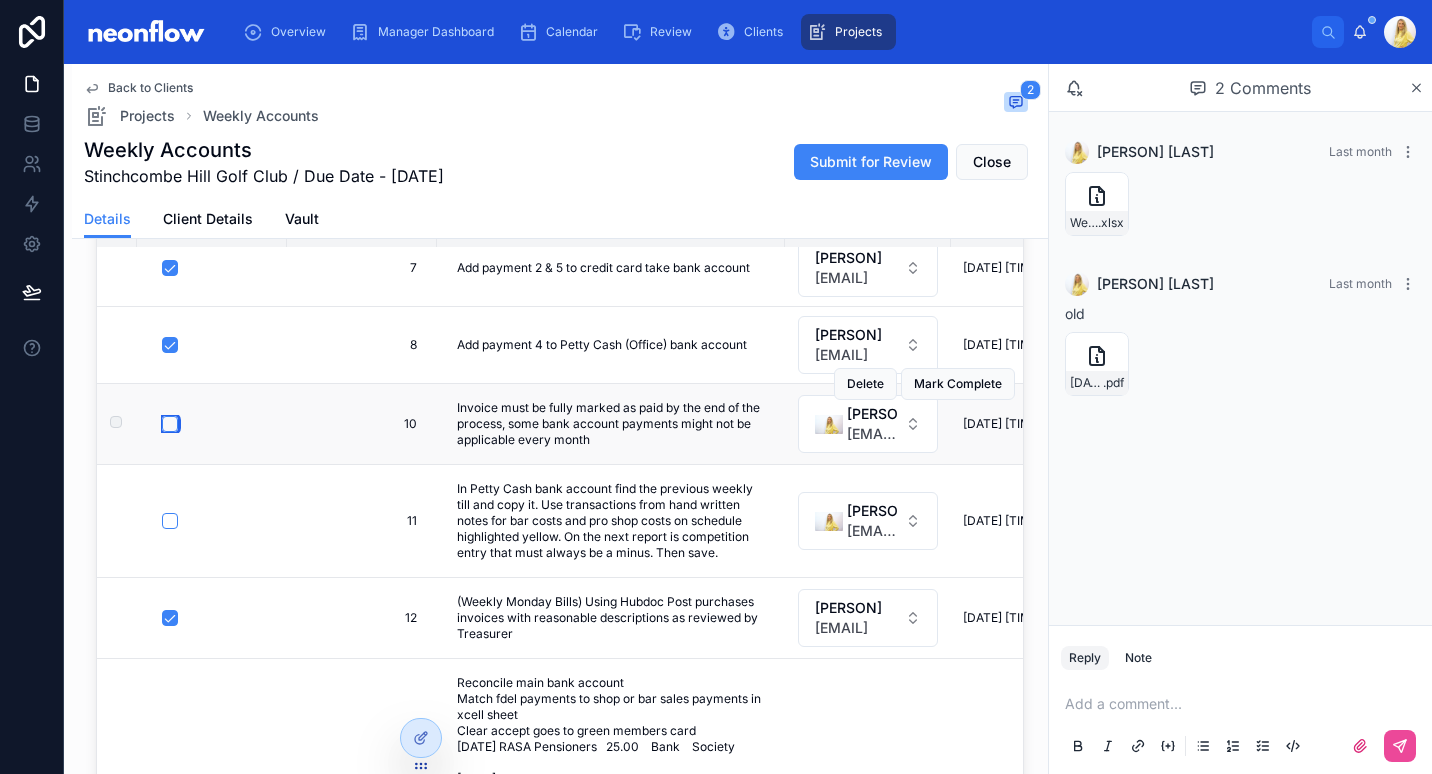 click at bounding box center [170, 424] 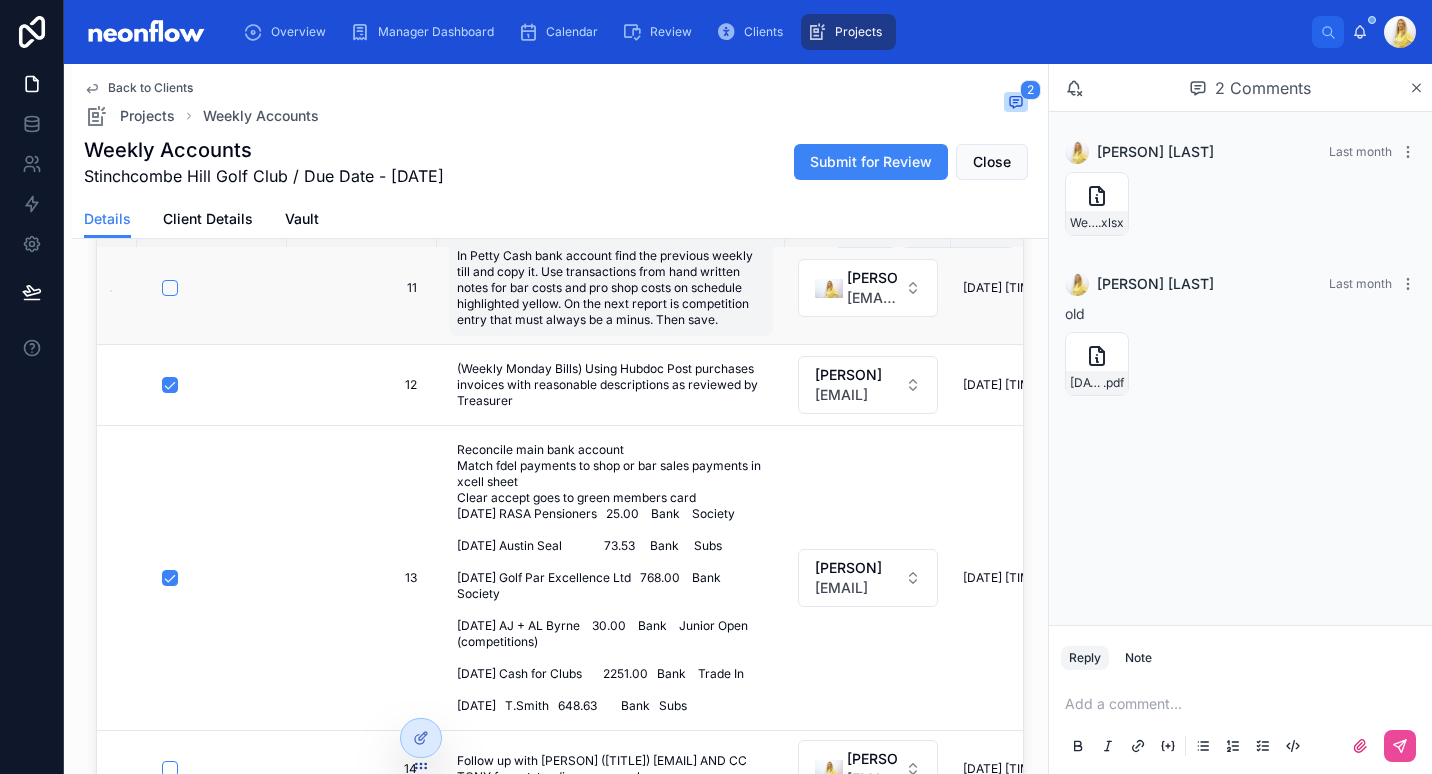 scroll, scrollTop: 700, scrollLeft: 0, axis: vertical 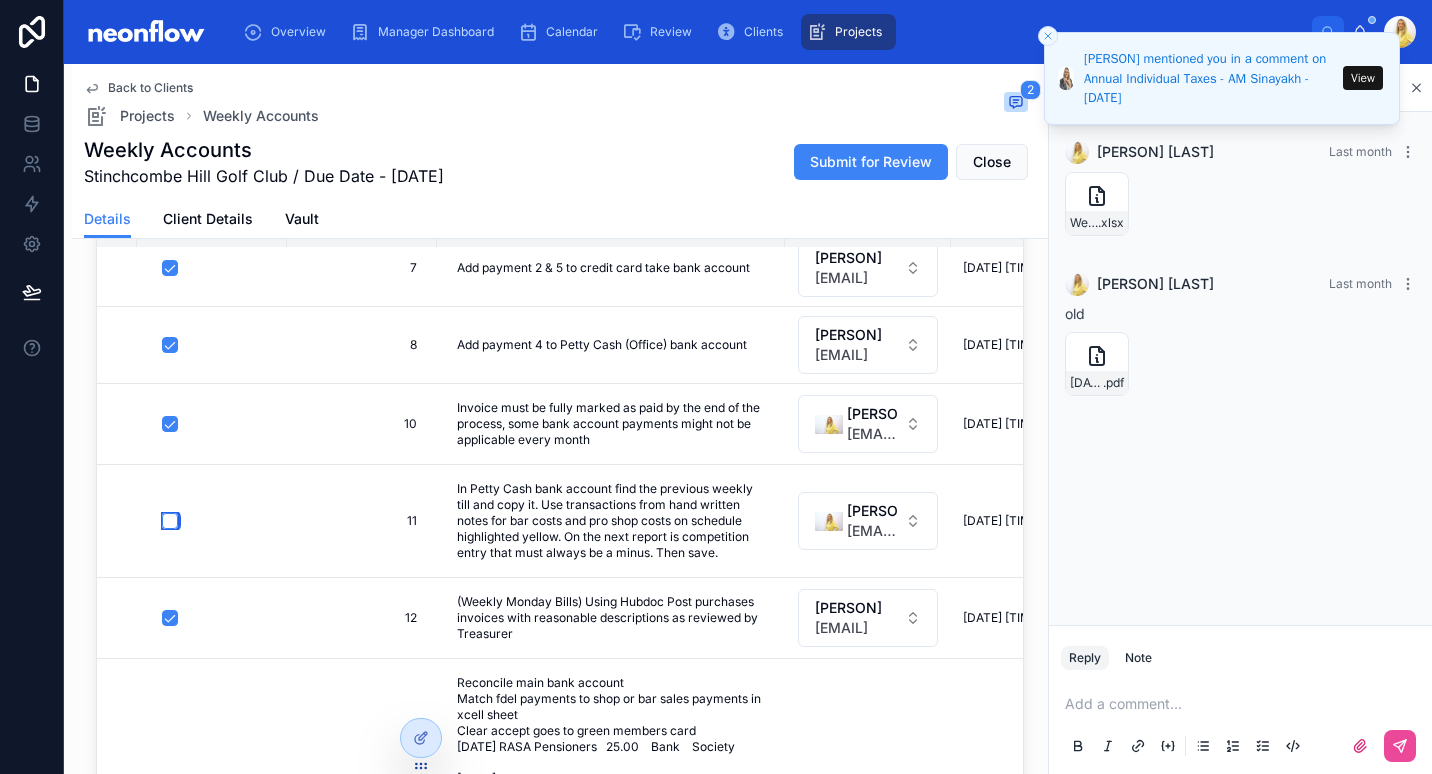 drag, startPoint x: 167, startPoint y: 537, endPoint x: 388, endPoint y: 773, distance: 323.3218 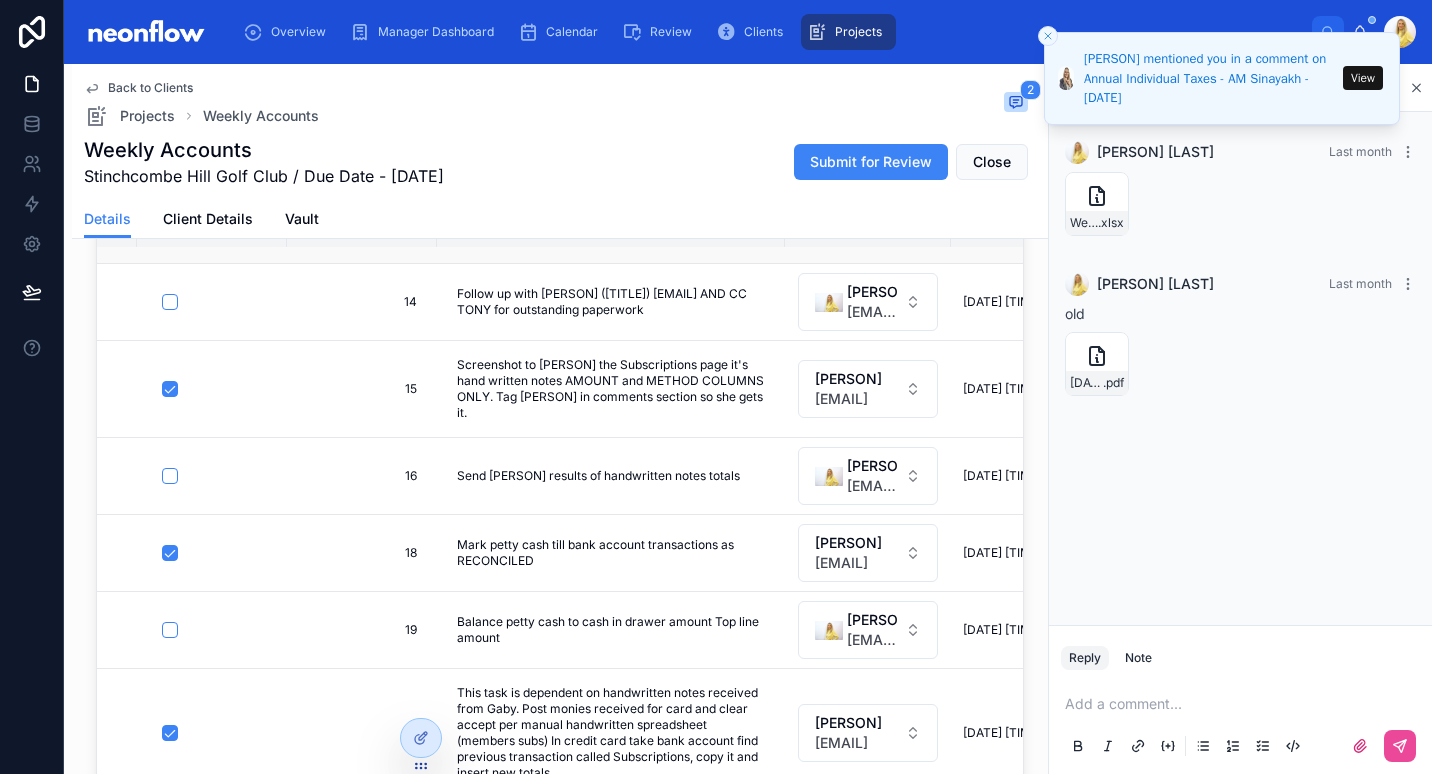 scroll, scrollTop: 1166, scrollLeft: 0, axis: vertical 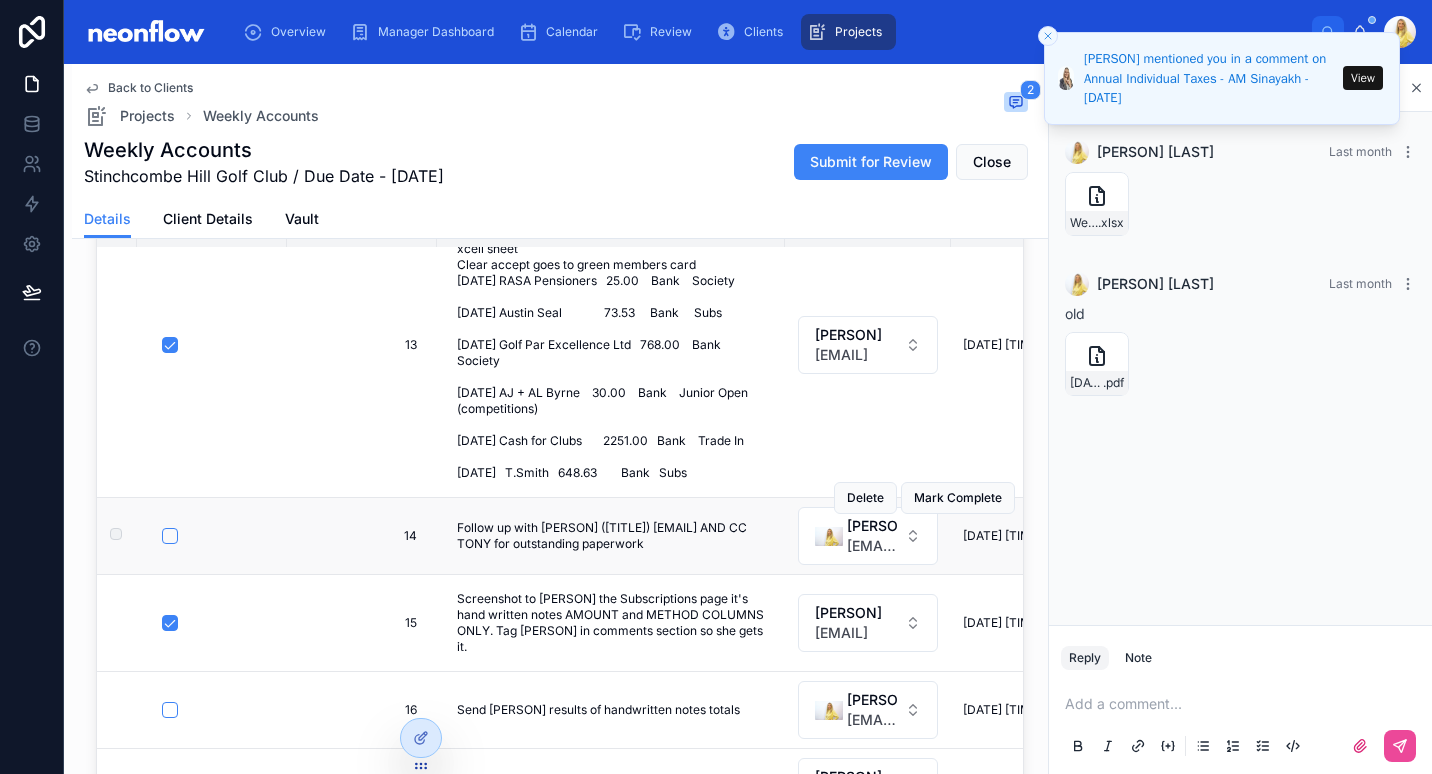click at bounding box center [218, 536] 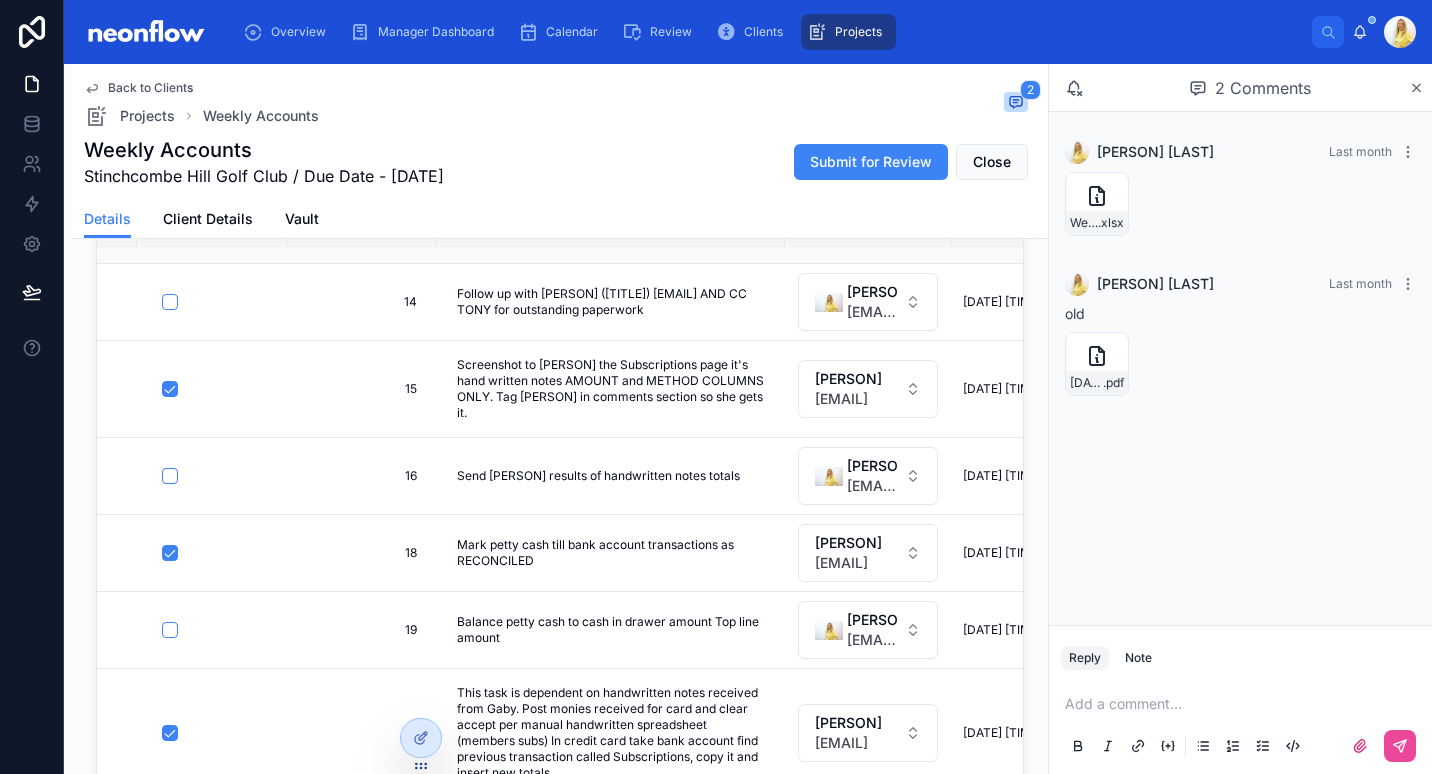 scroll, scrollTop: 1166, scrollLeft: 0, axis: vertical 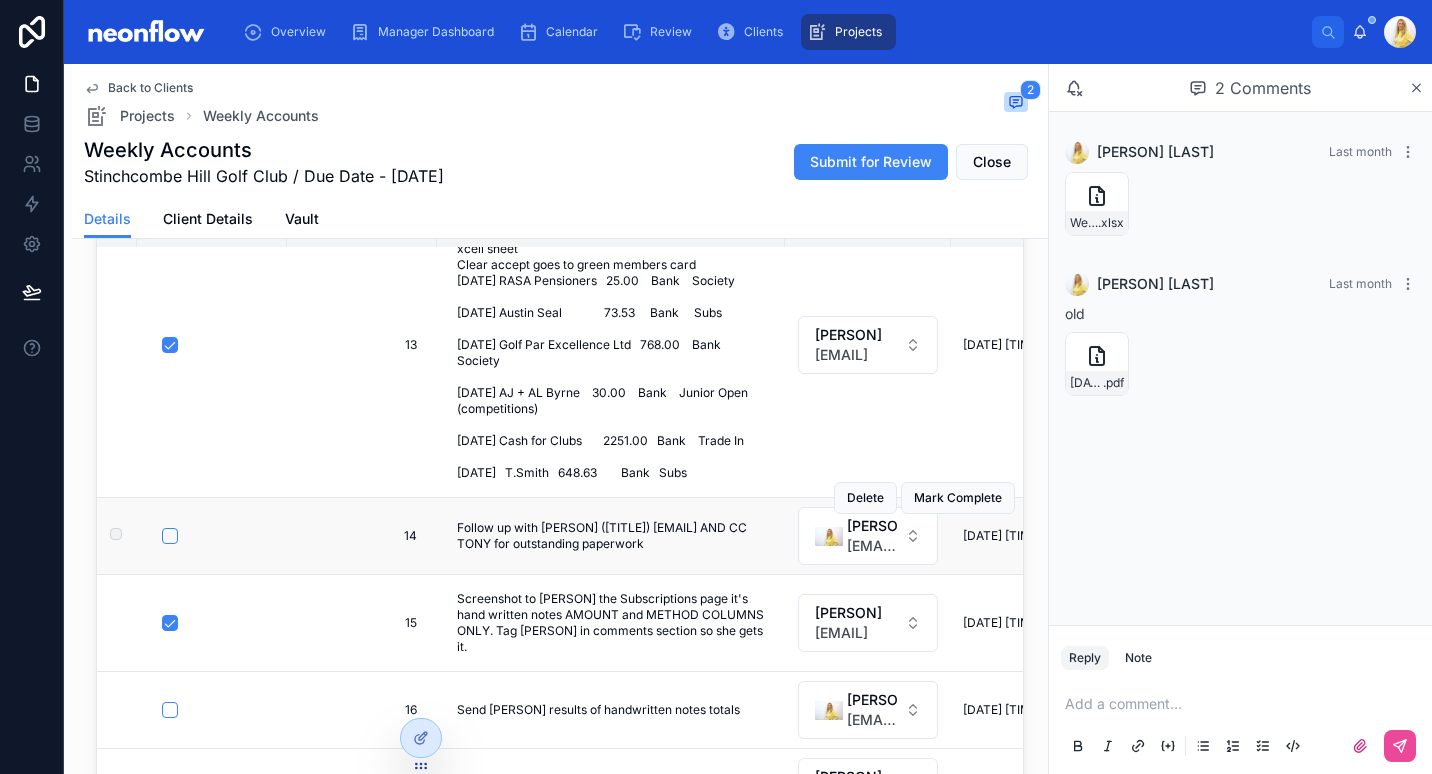 click at bounding box center [218, 536] 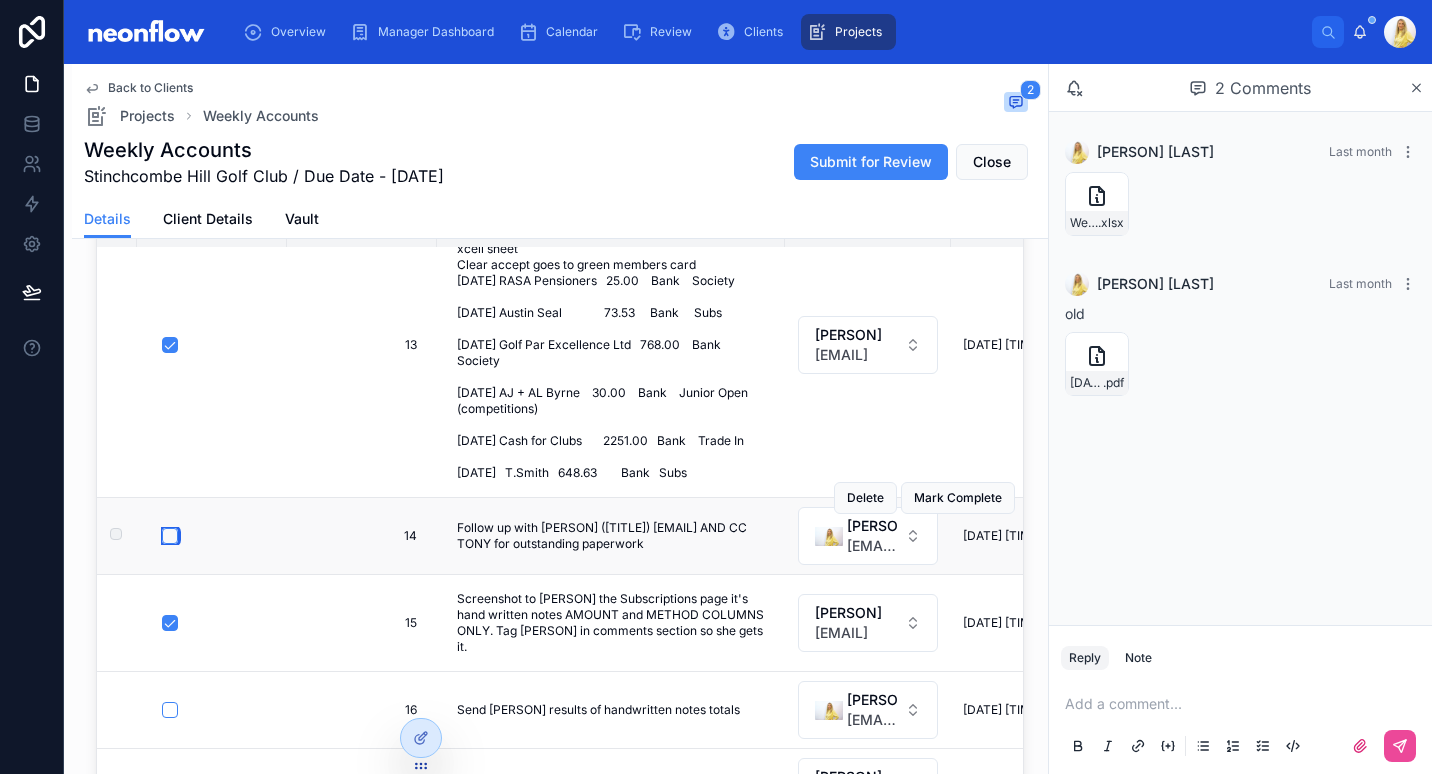 click at bounding box center (170, 536) 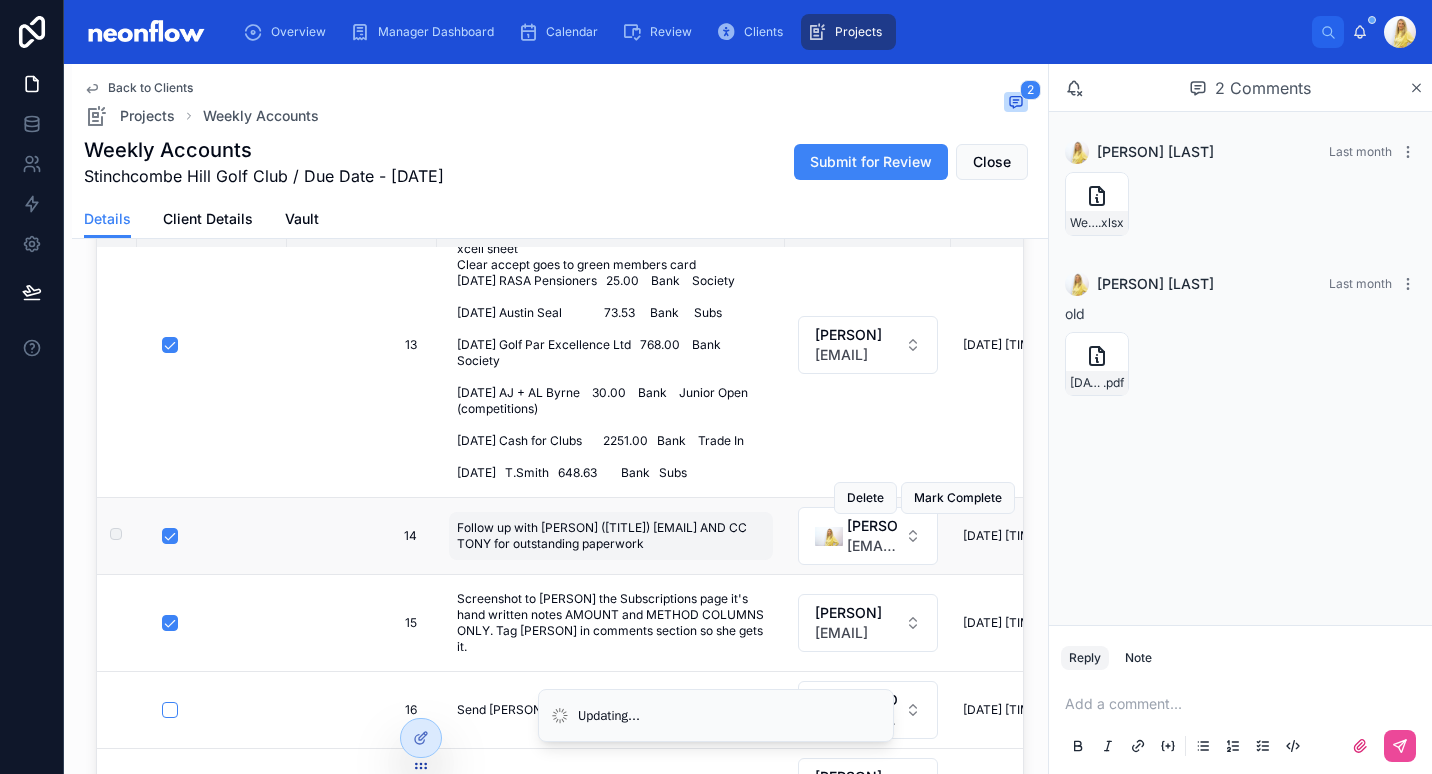 scroll, scrollTop: 1400, scrollLeft: 0, axis: vertical 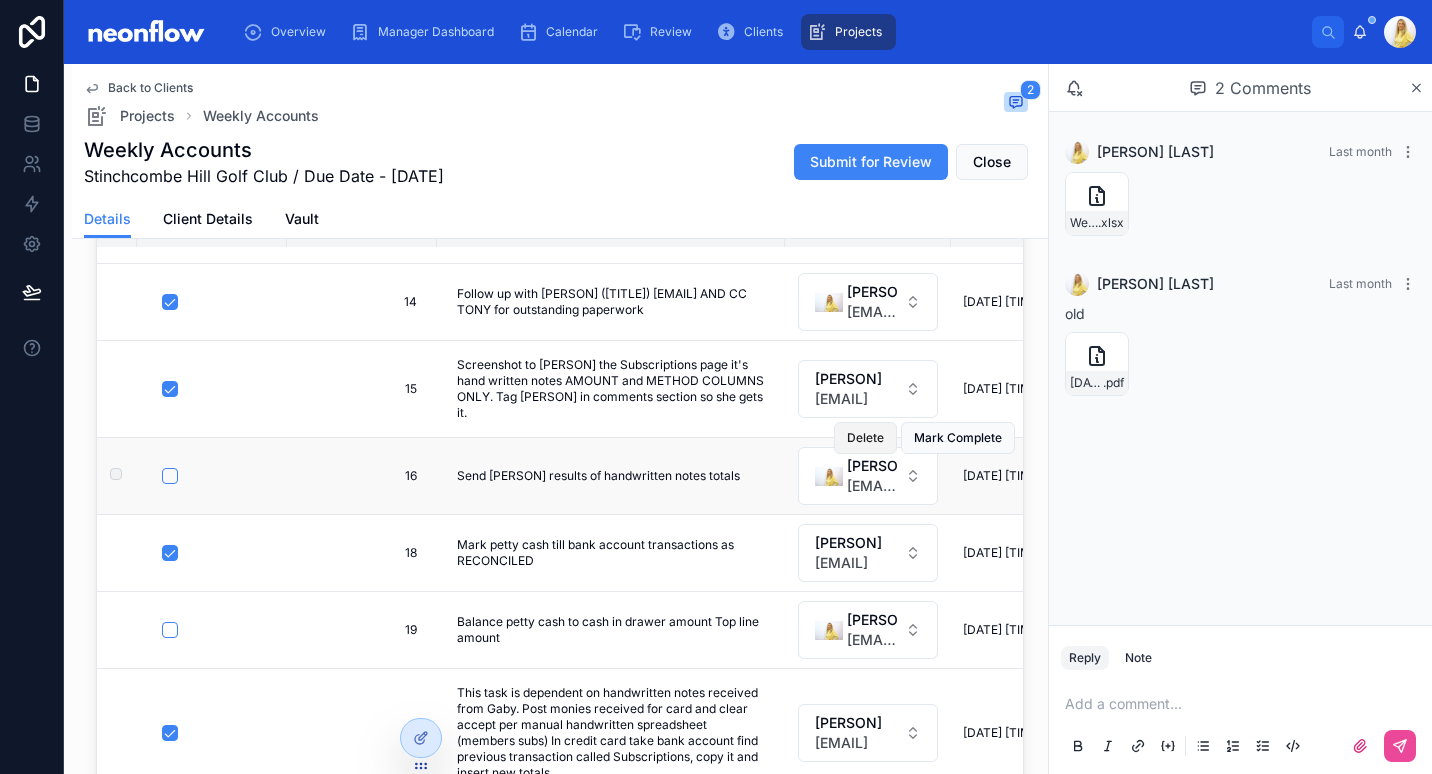 click on "Delete" at bounding box center (865, 438) 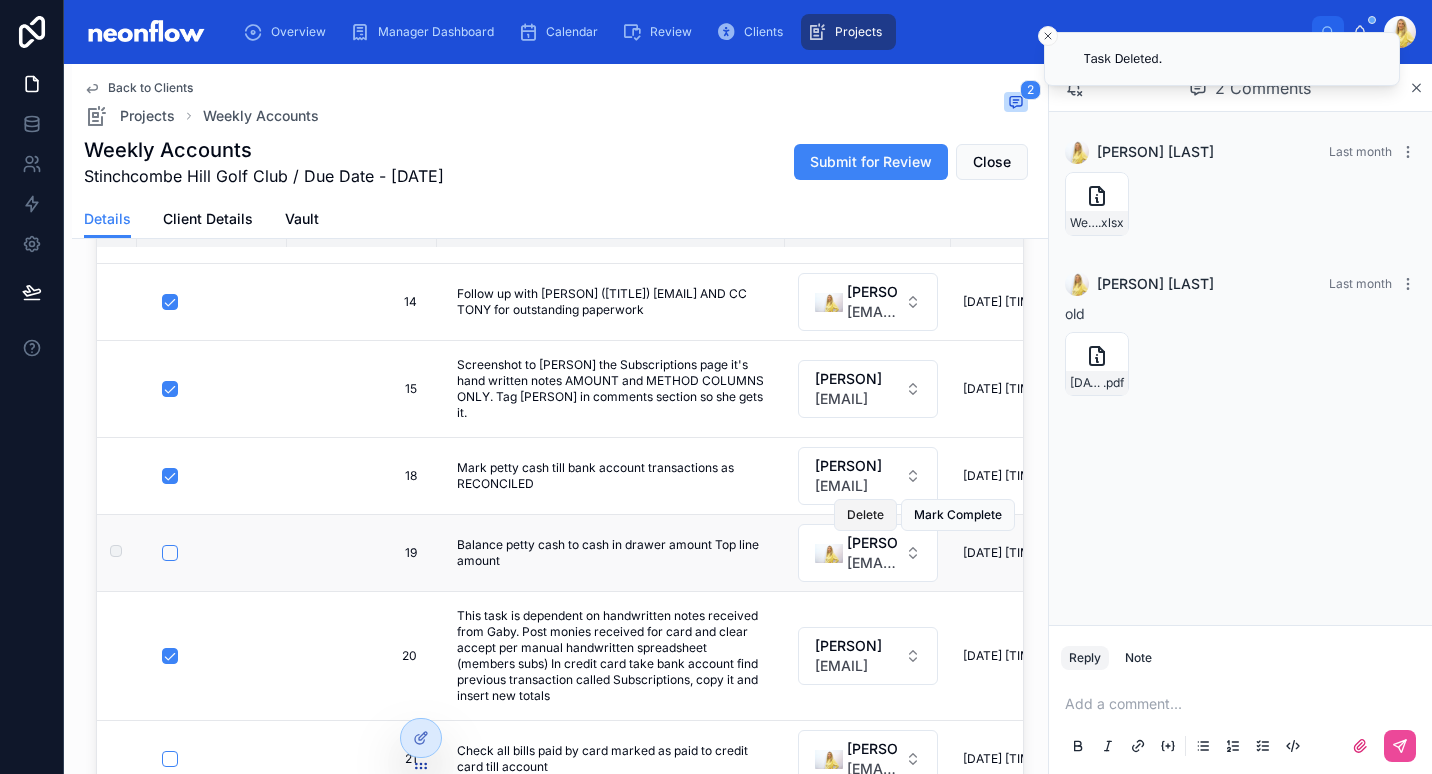 click on "Delete" at bounding box center (865, 515) 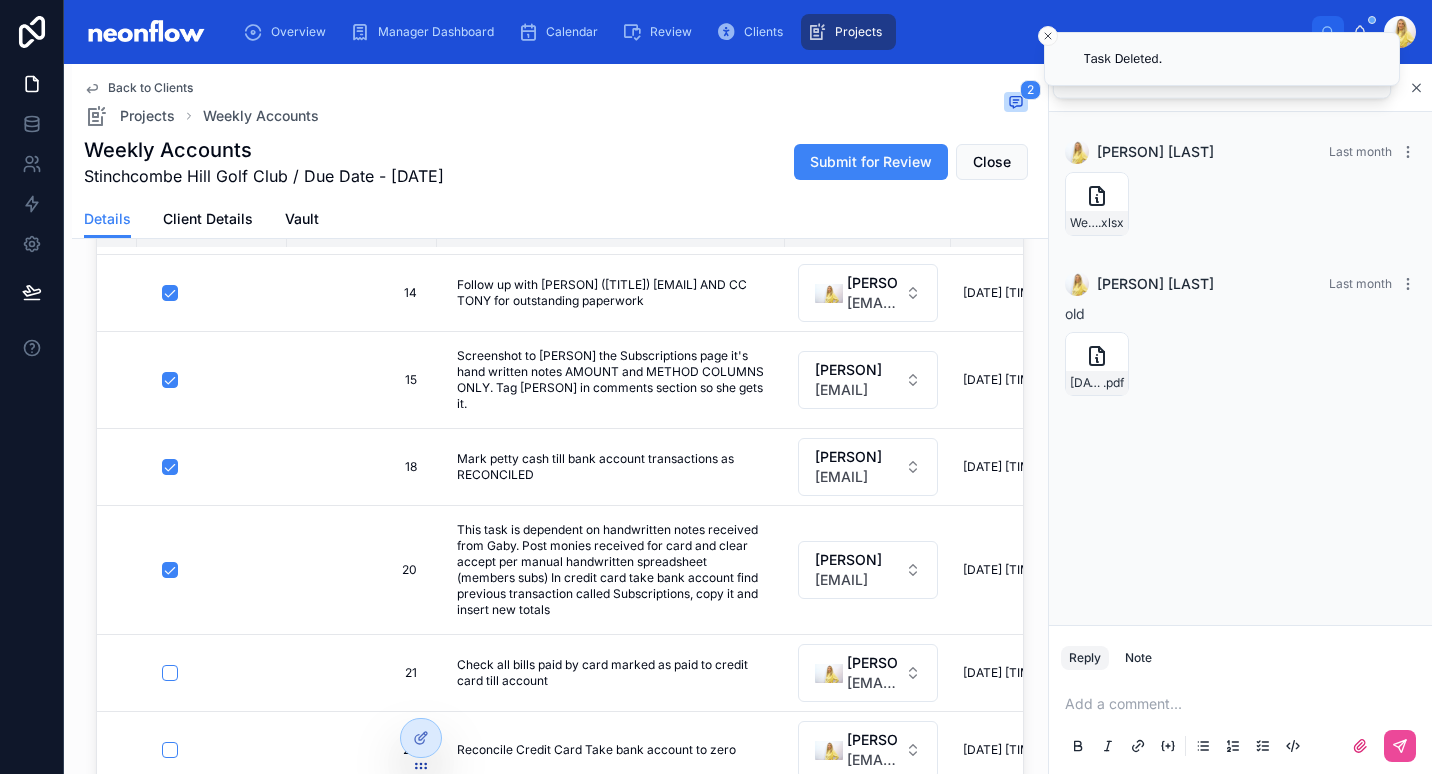scroll, scrollTop: 1444, scrollLeft: 0, axis: vertical 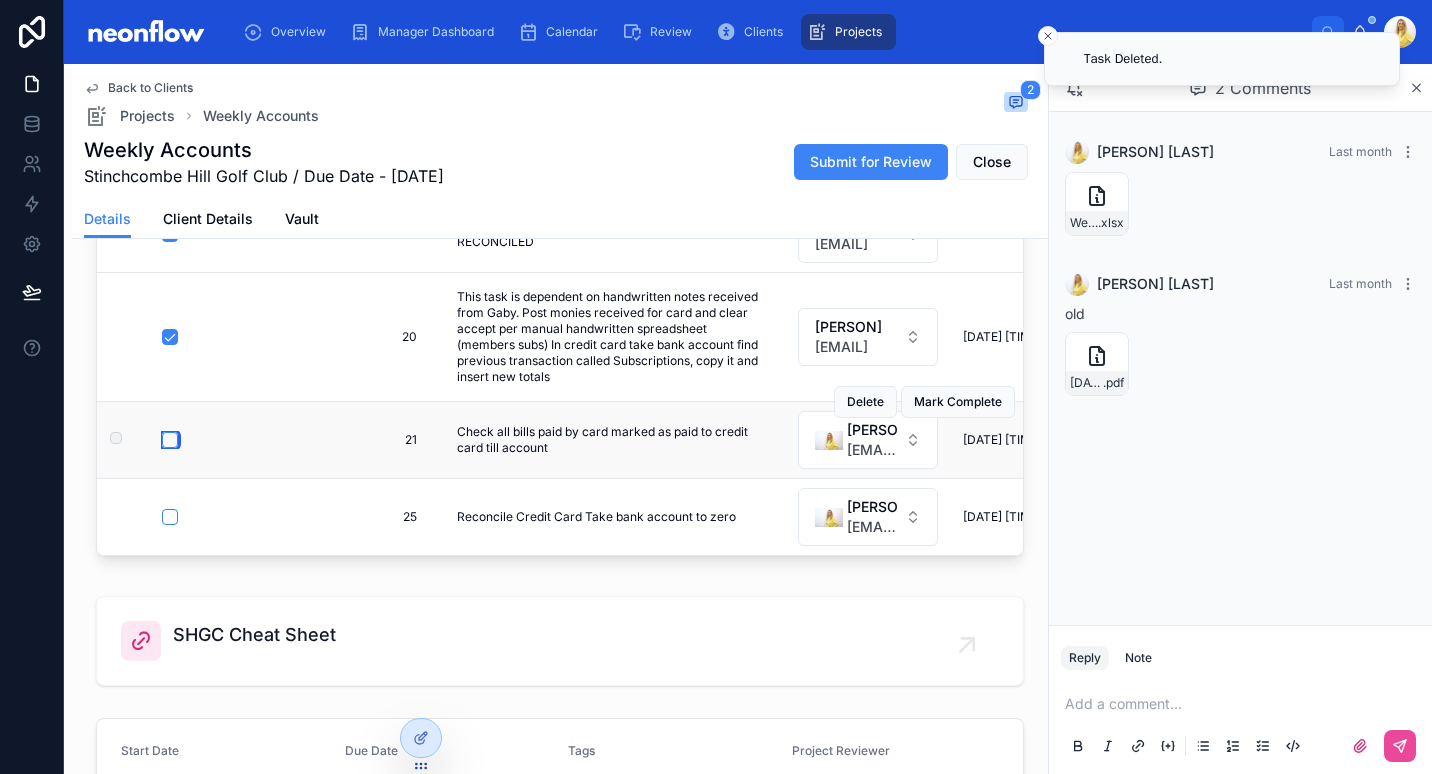 drag, startPoint x: 241, startPoint y: 471, endPoint x: 165, endPoint y: 425, distance: 88.83693 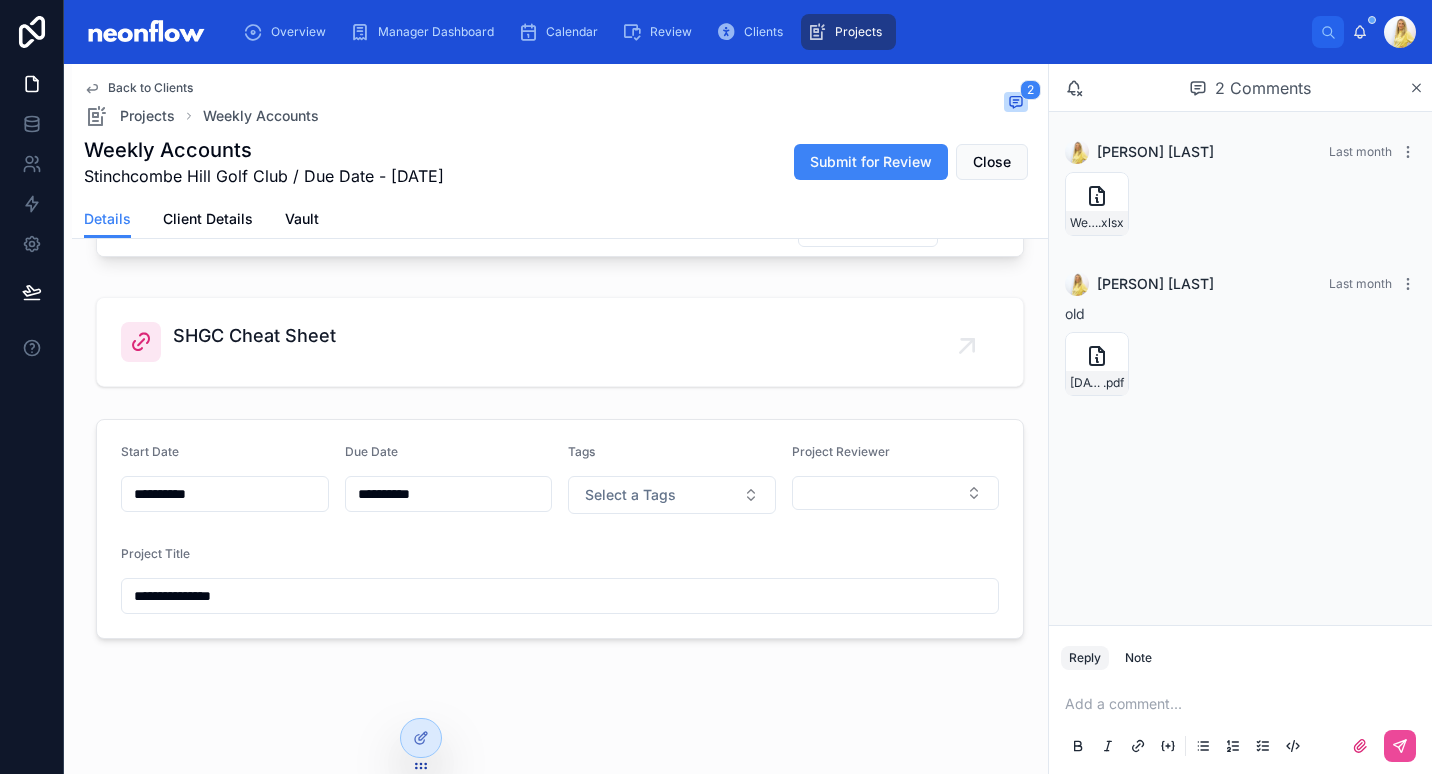 scroll, scrollTop: 532, scrollLeft: 0, axis: vertical 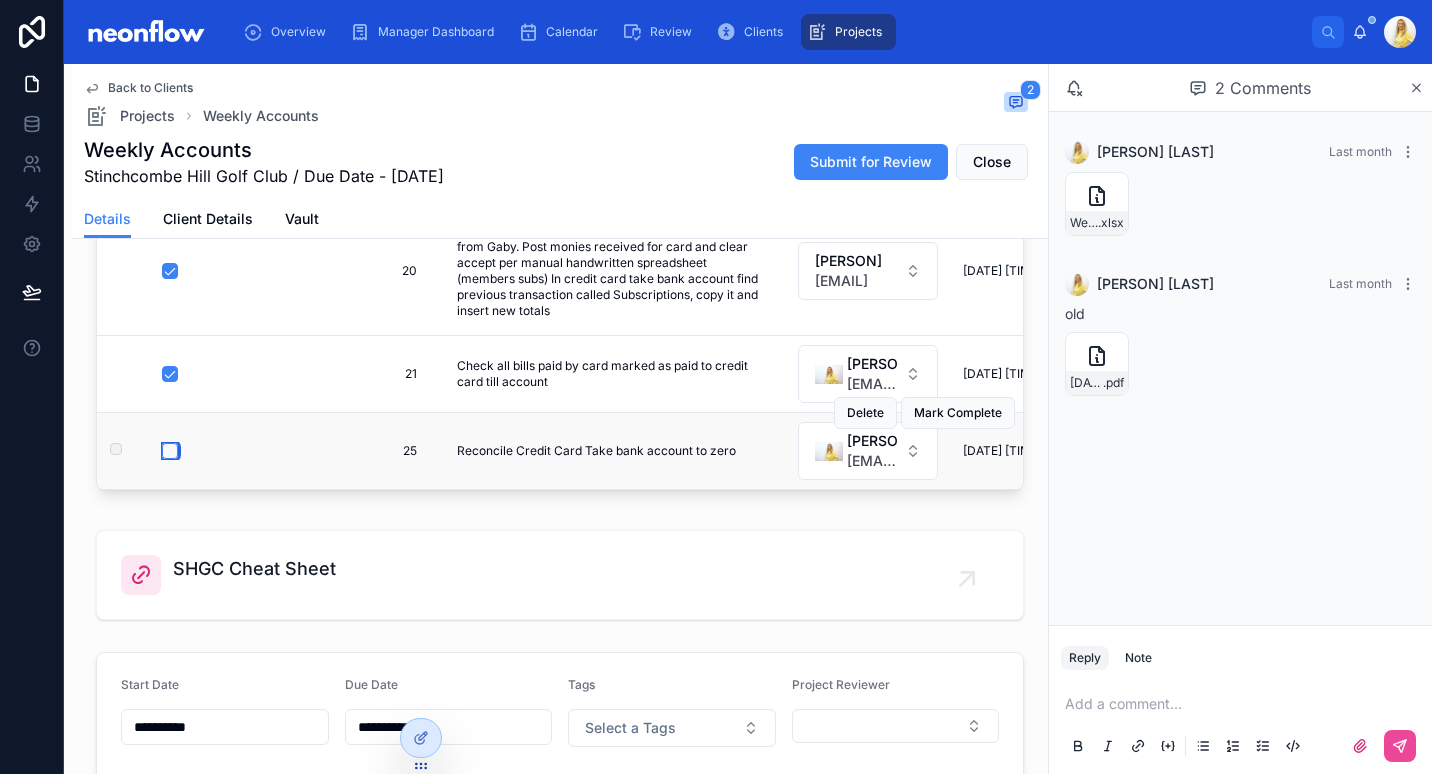 click at bounding box center [170, 451] 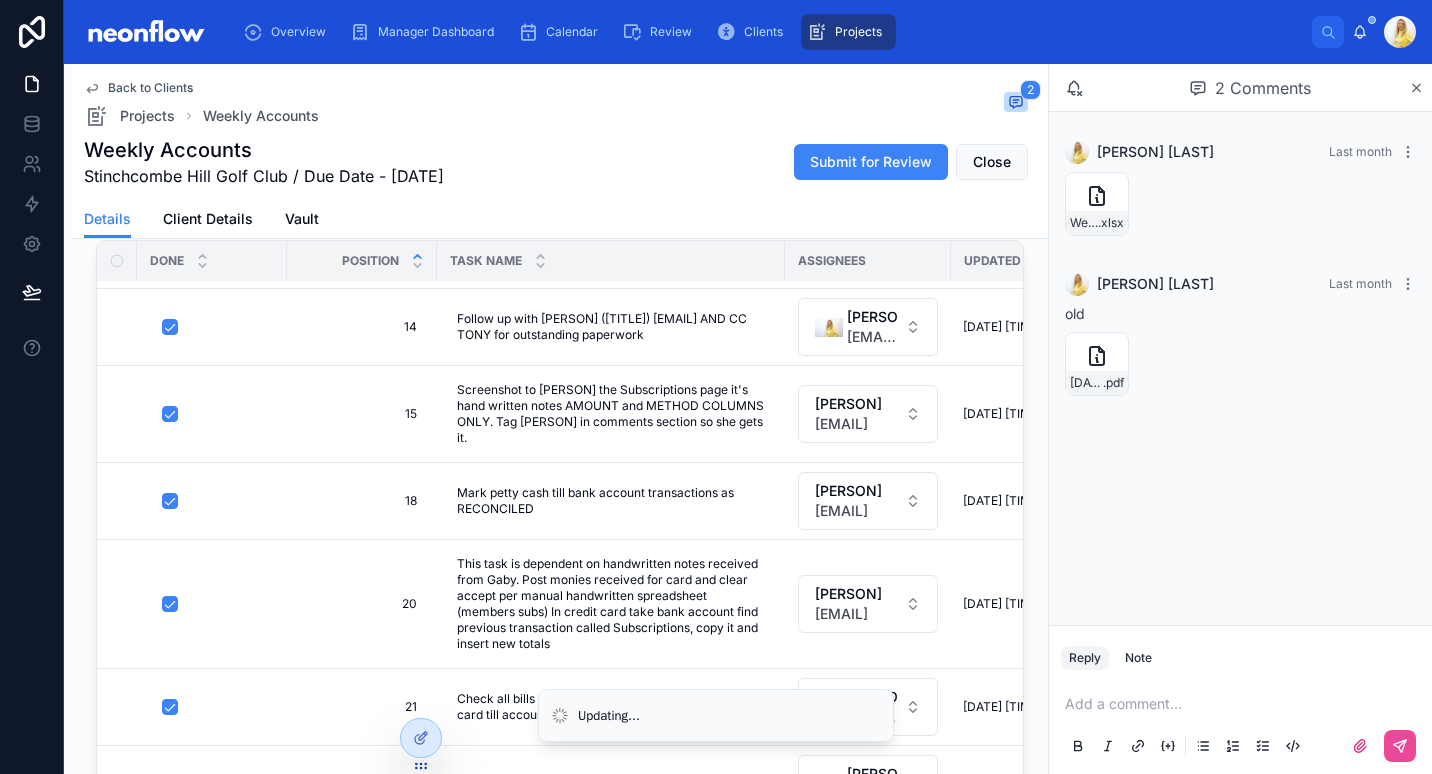 scroll, scrollTop: 0, scrollLeft: 0, axis: both 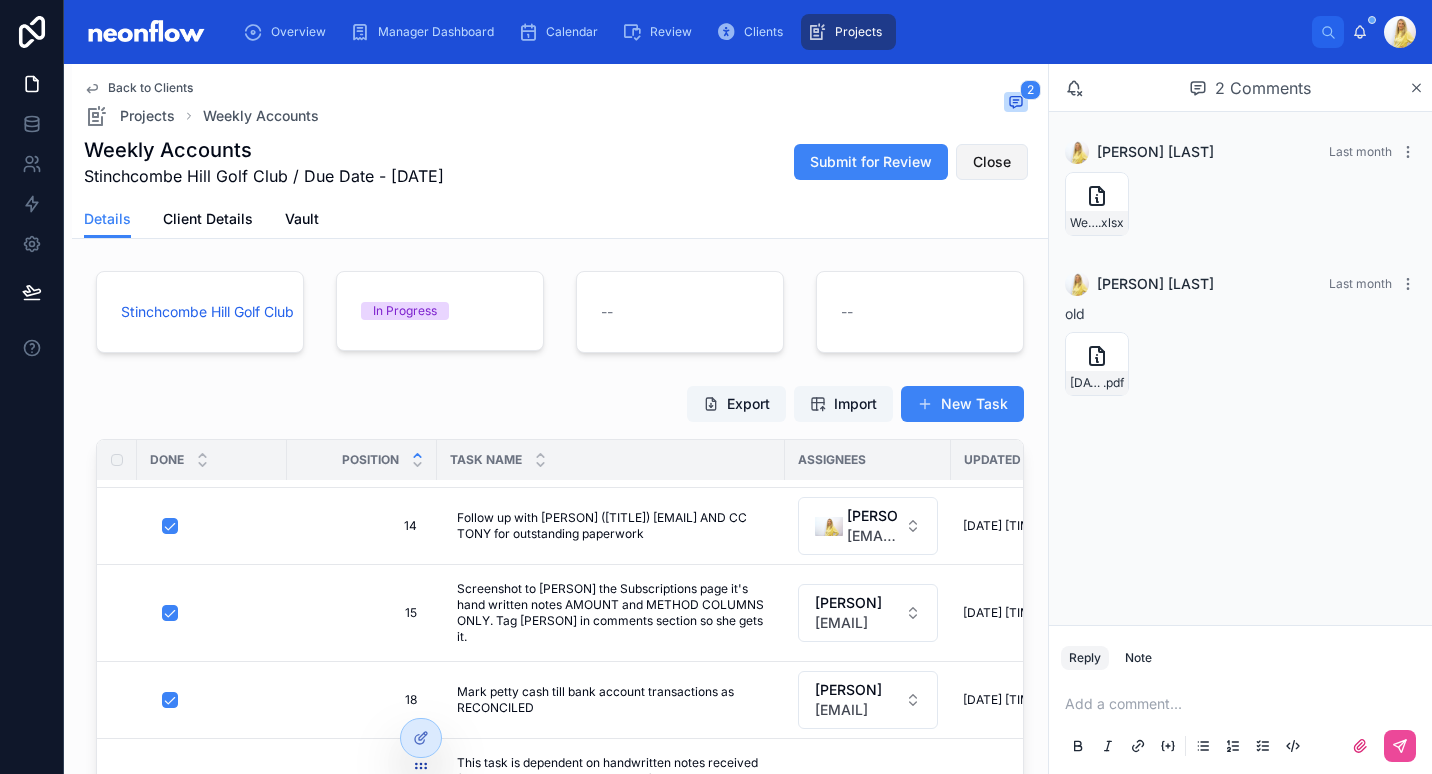 click on "Close" at bounding box center [992, 162] 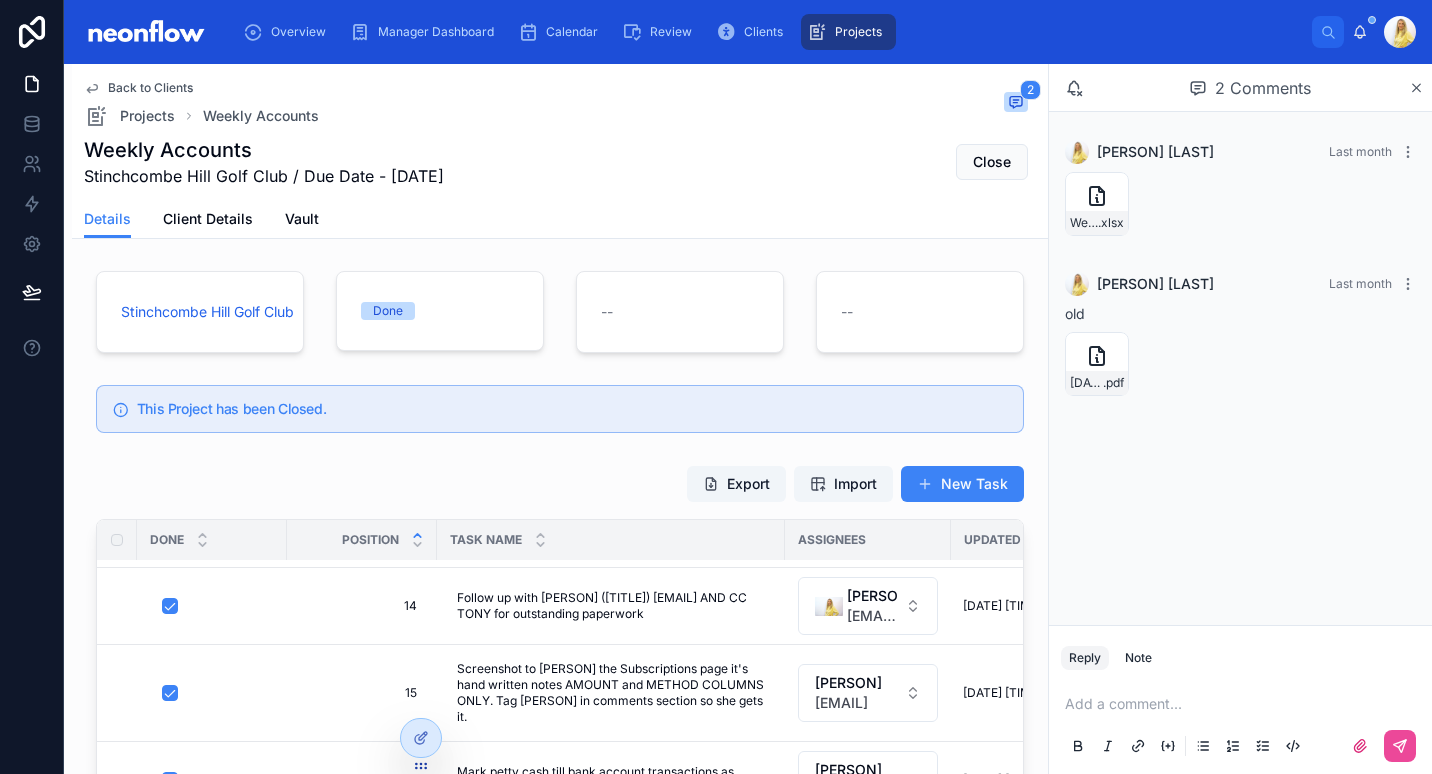 click on "Back to Clients" at bounding box center (150, 88) 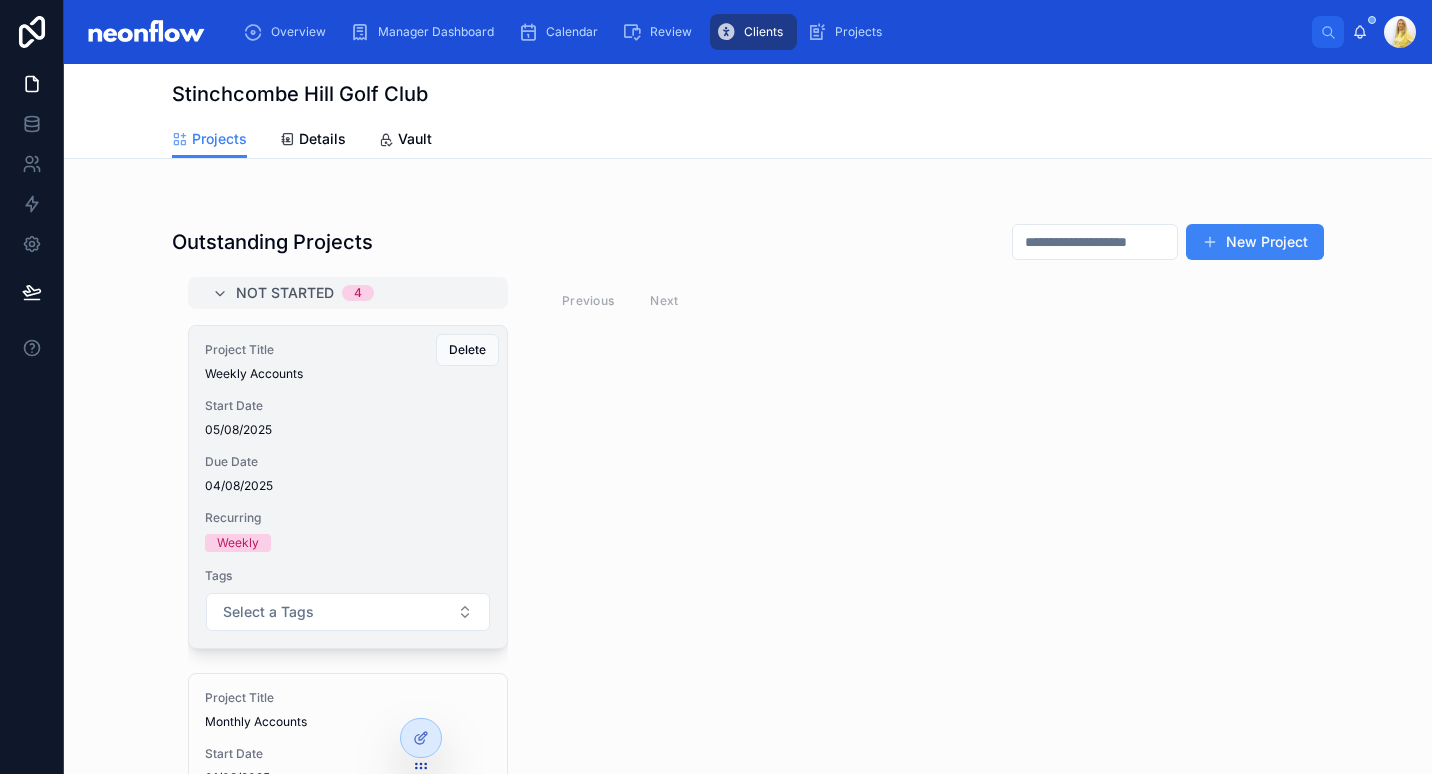 click on "Due Date [DATE]" at bounding box center [348, 474] 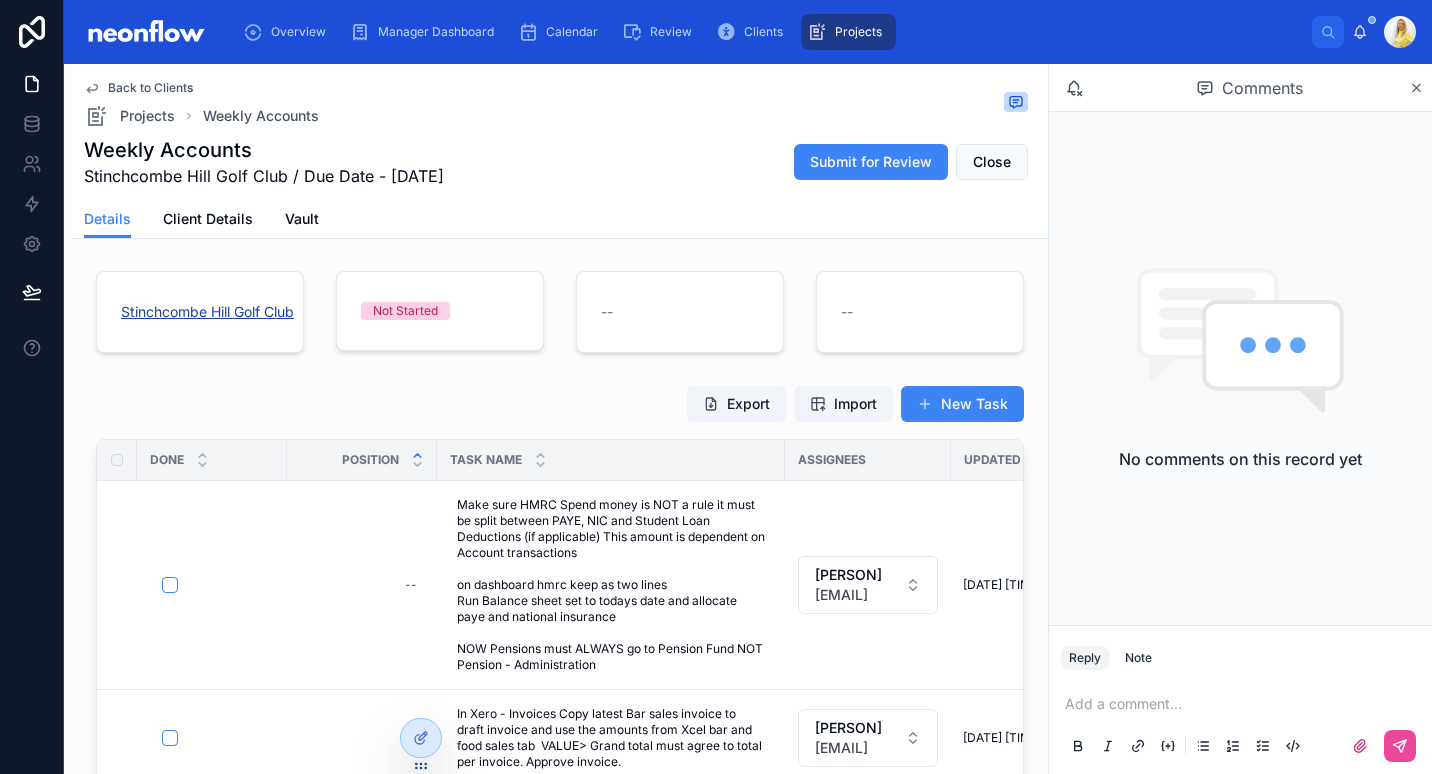 click on "Stinchcombe Hill Golf Club" at bounding box center [207, 312] 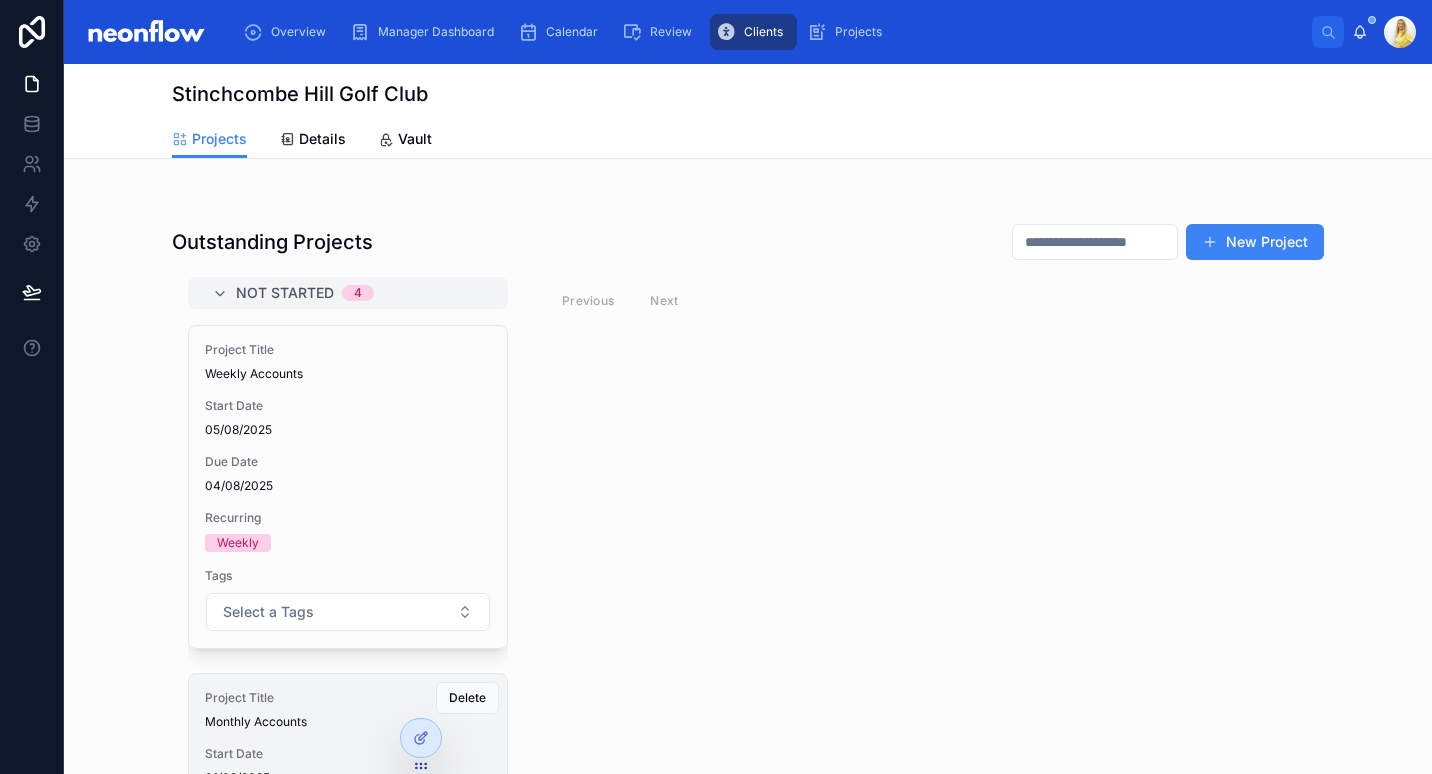 click on "Project Title Monthly Accounts" at bounding box center [348, 710] 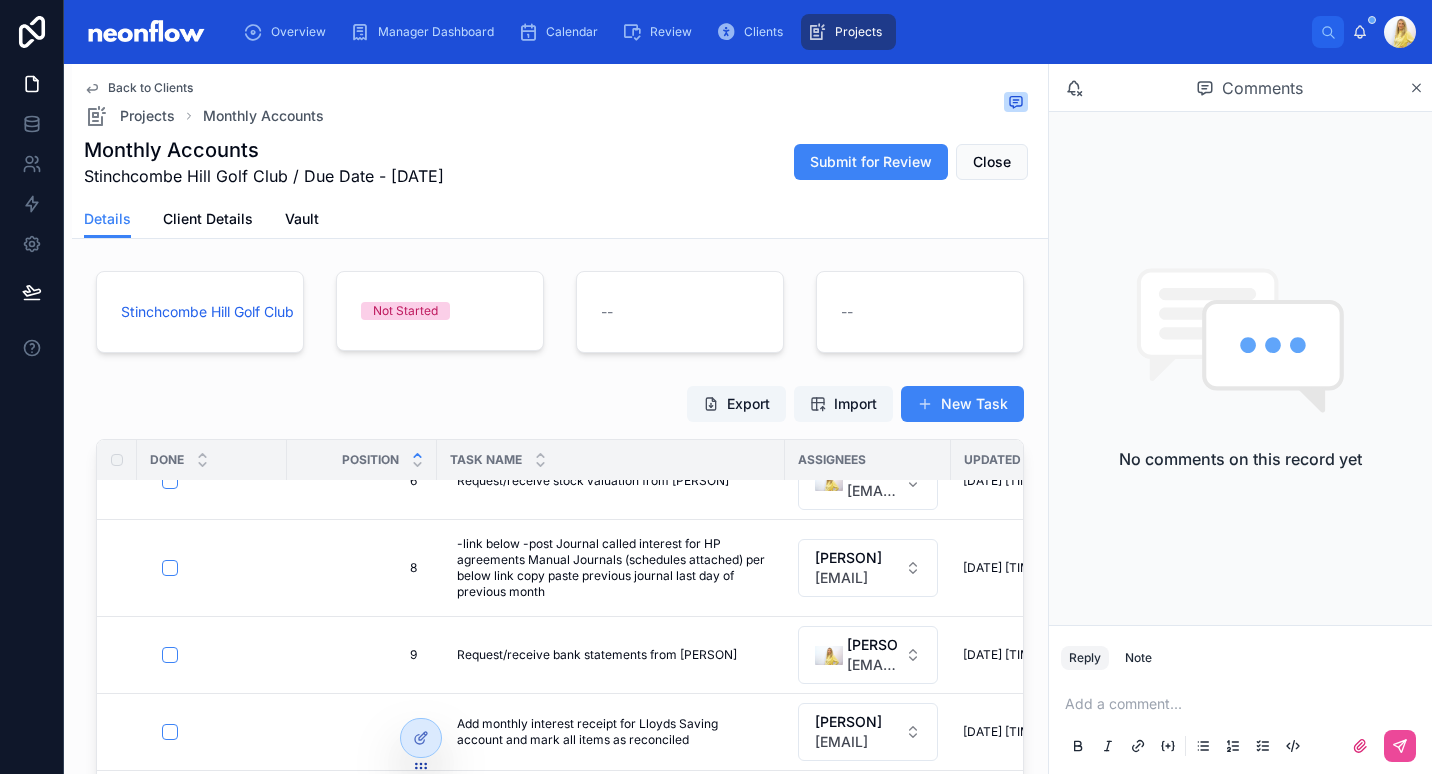 scroll, scrollTop: 0, scrollLeft: 0, axis: both 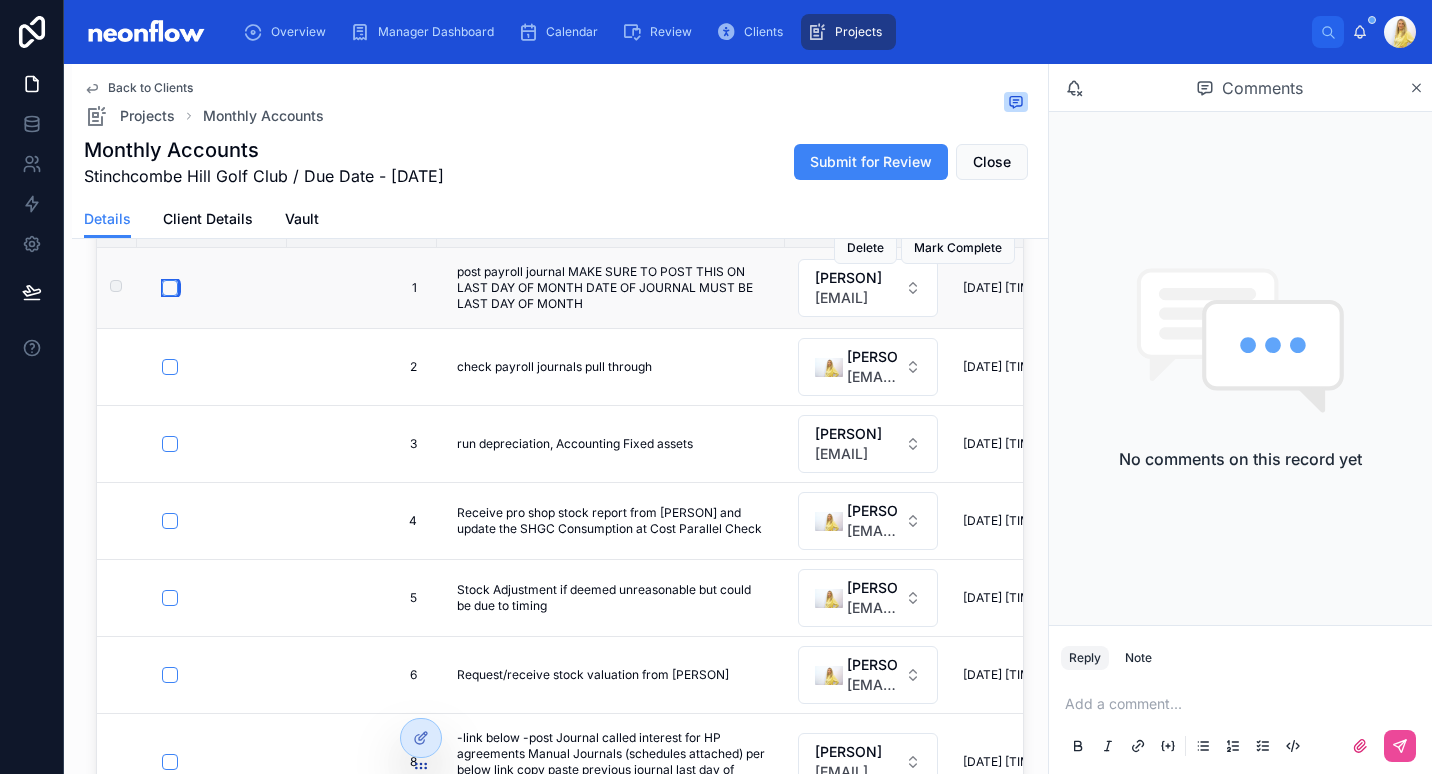 click at bounding box center [170, 288] 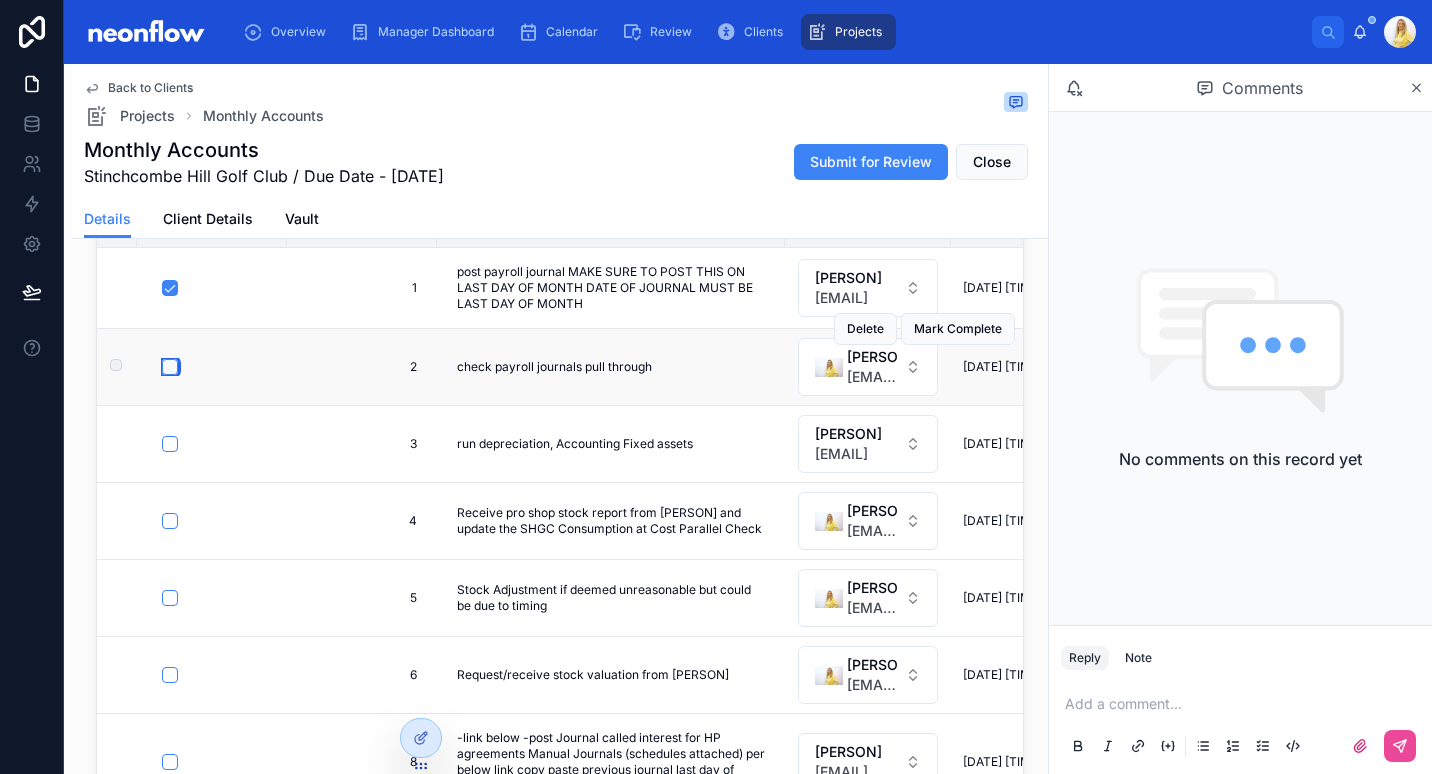 click at bounding box center (170, 367) 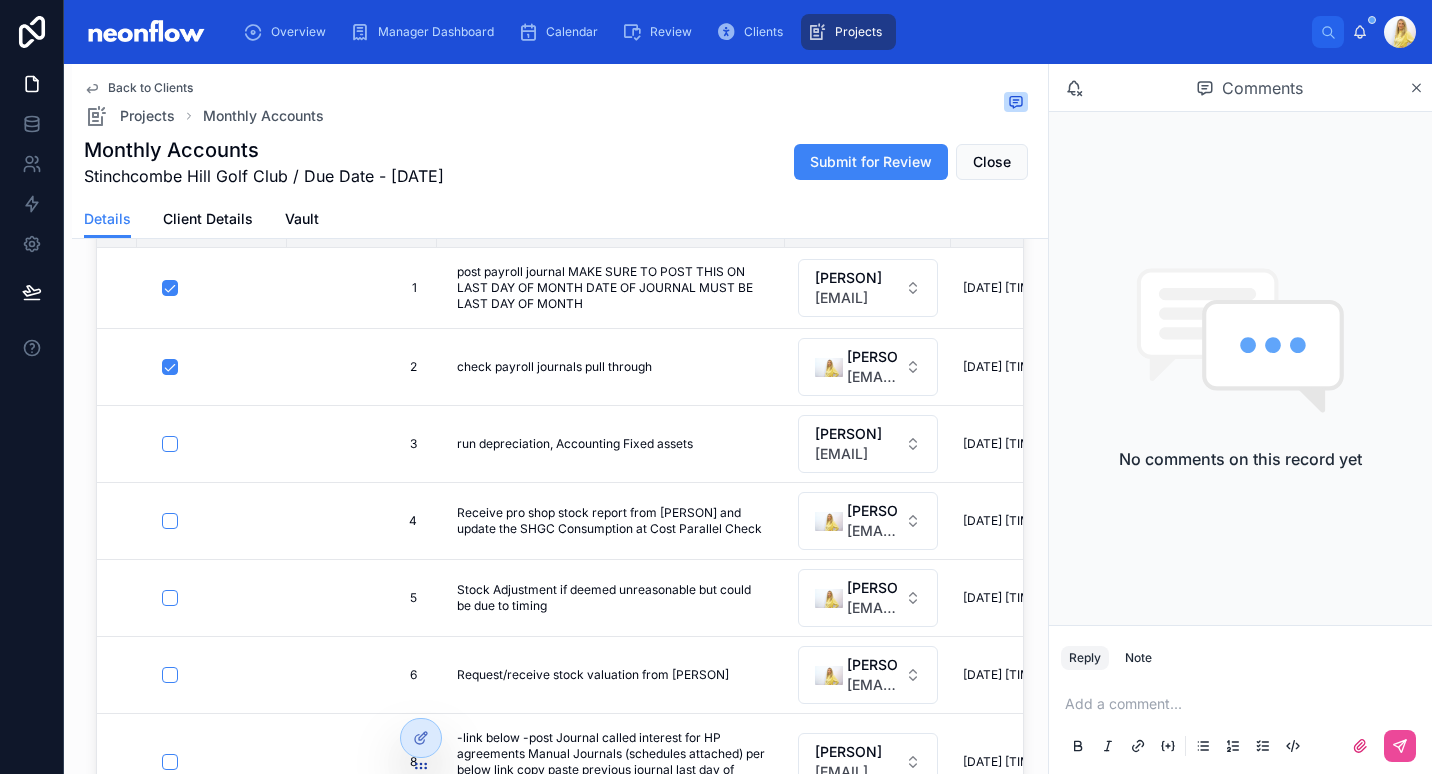 type on "**********" 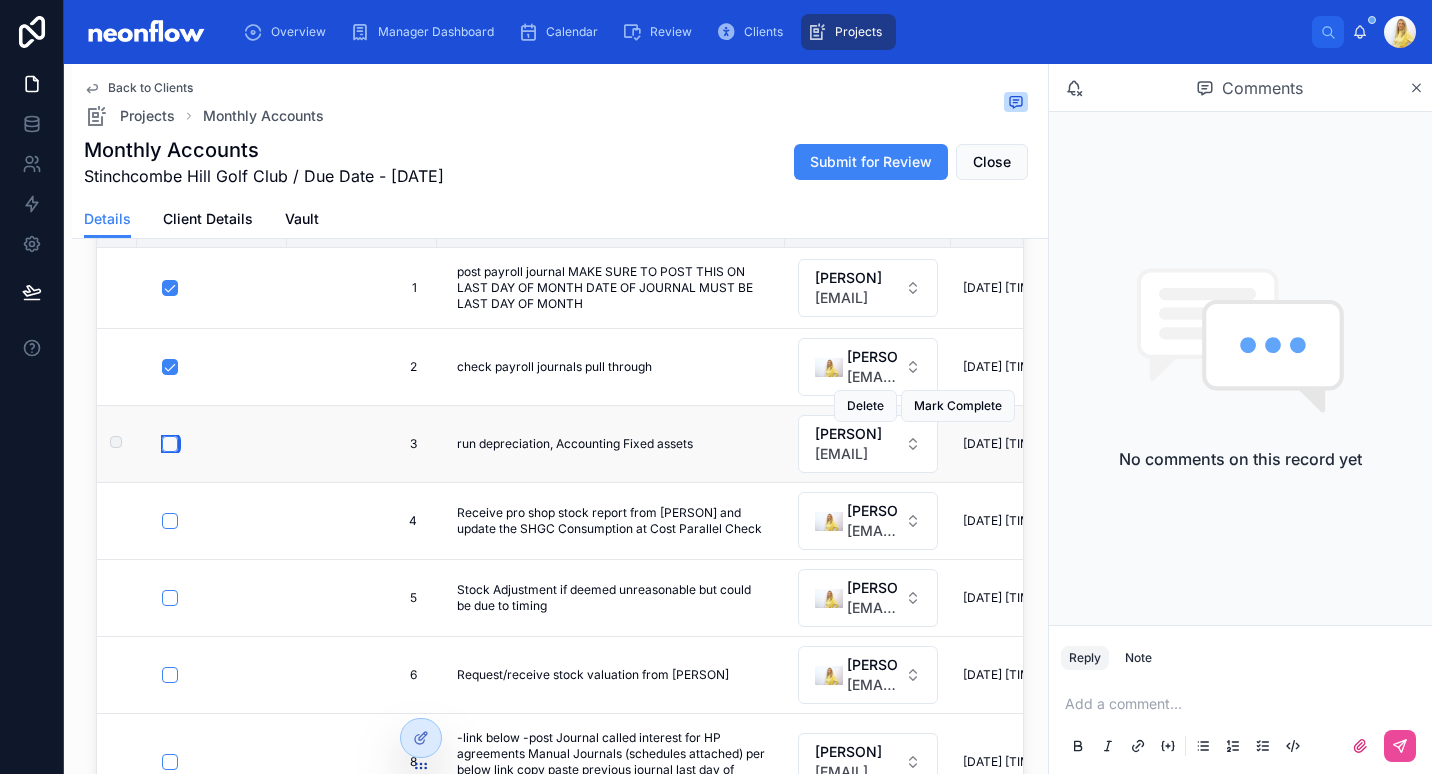 click at bounding box center (170, 444) 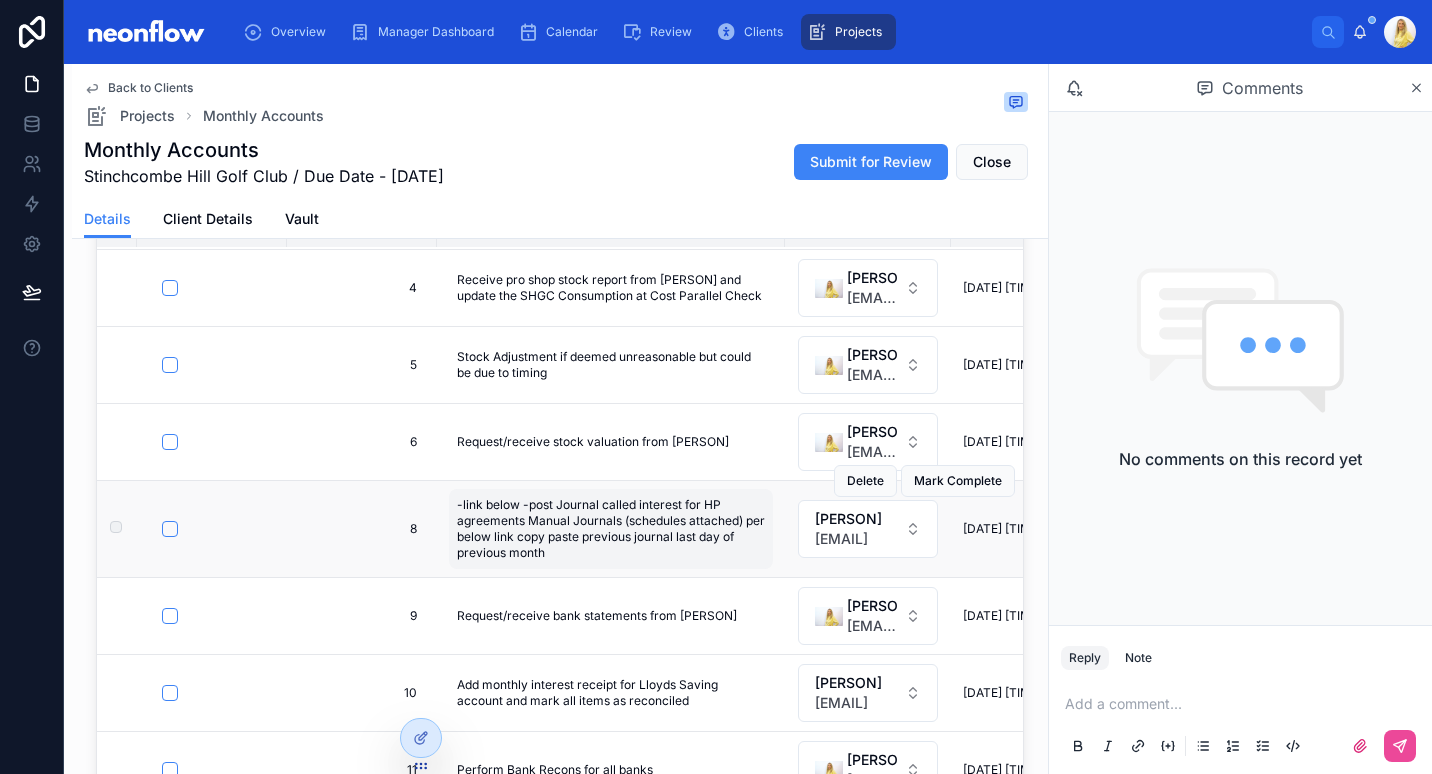 scroll, scrollTop: 442, scrollLeft: 0, axis: vertical 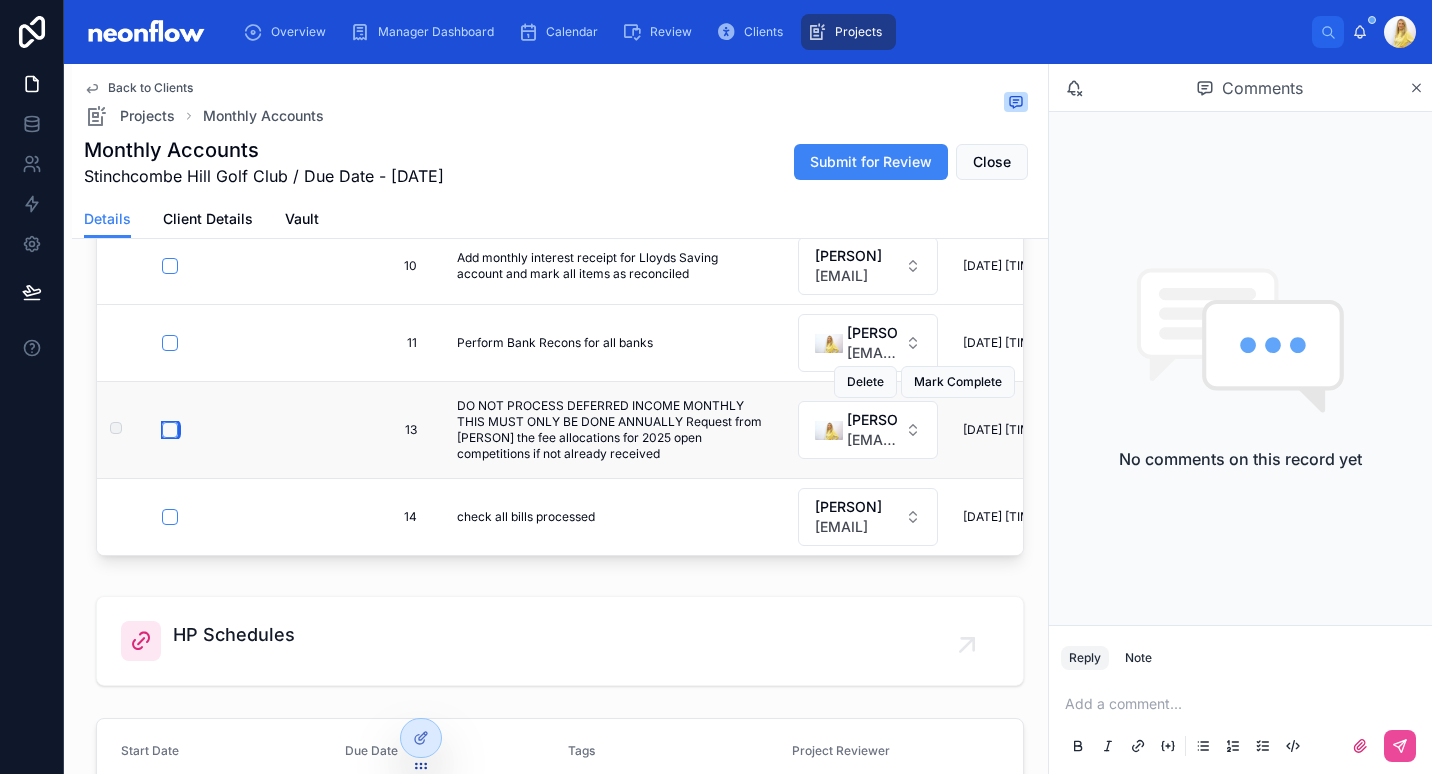 click at bounding box center [170, 430] 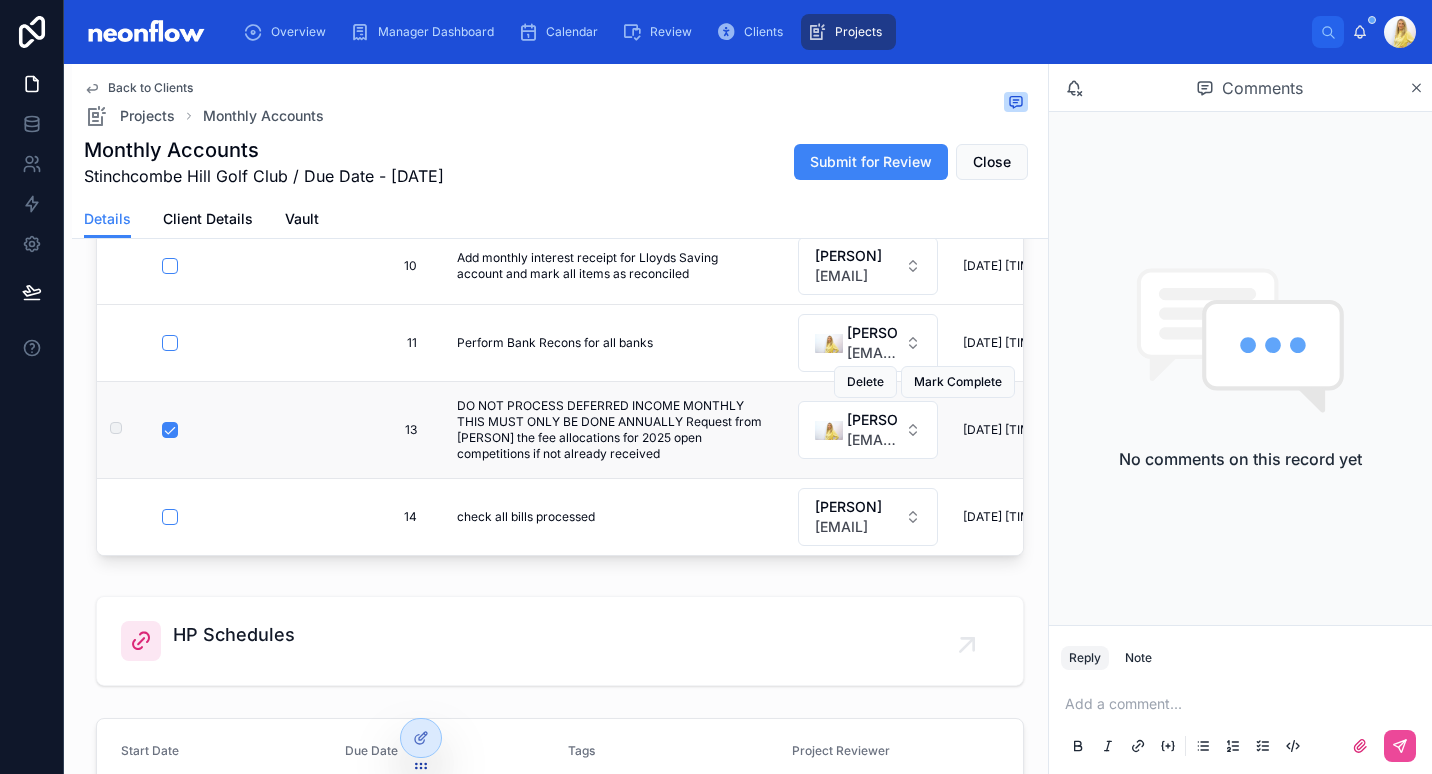 scroll, scrollTop: 209, scrollLeft: 0, axis: vertical 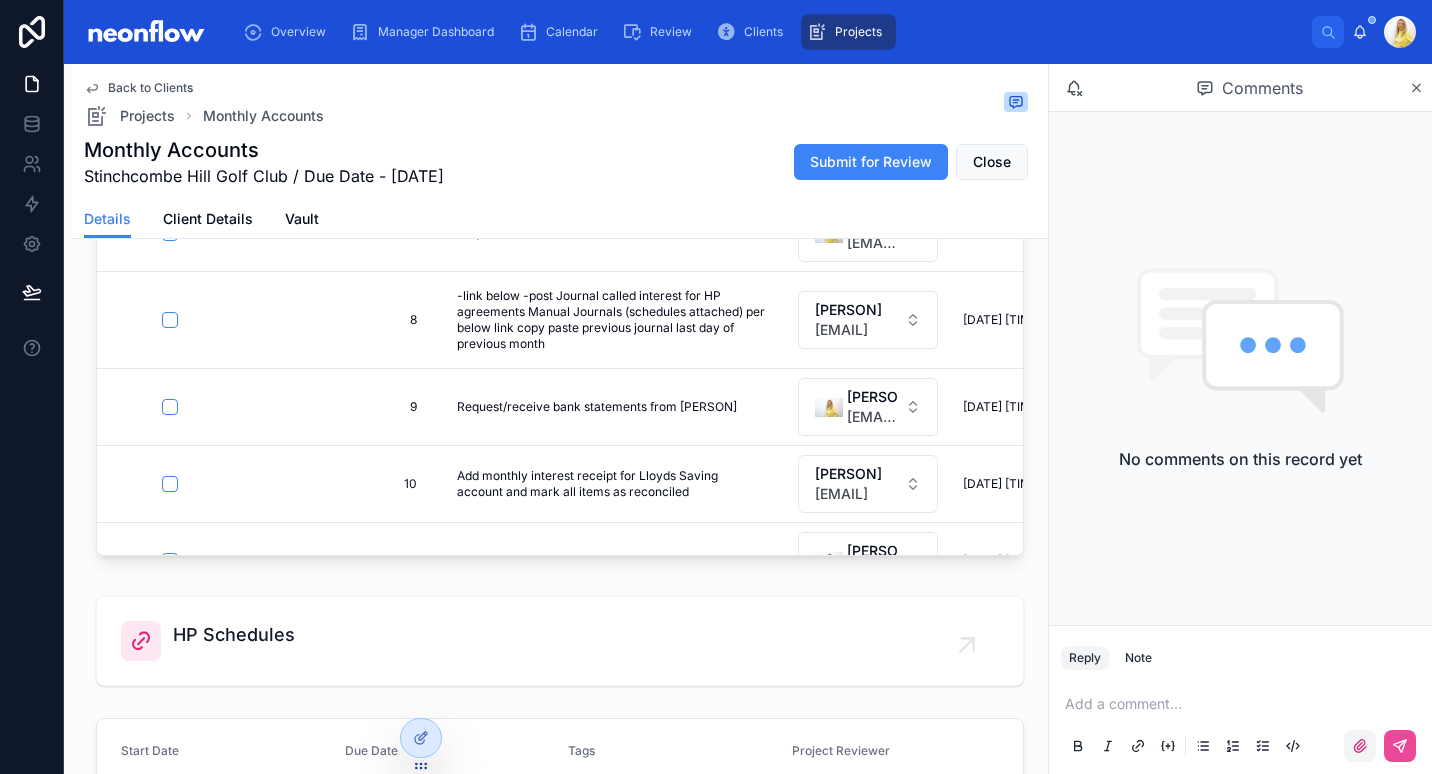 click 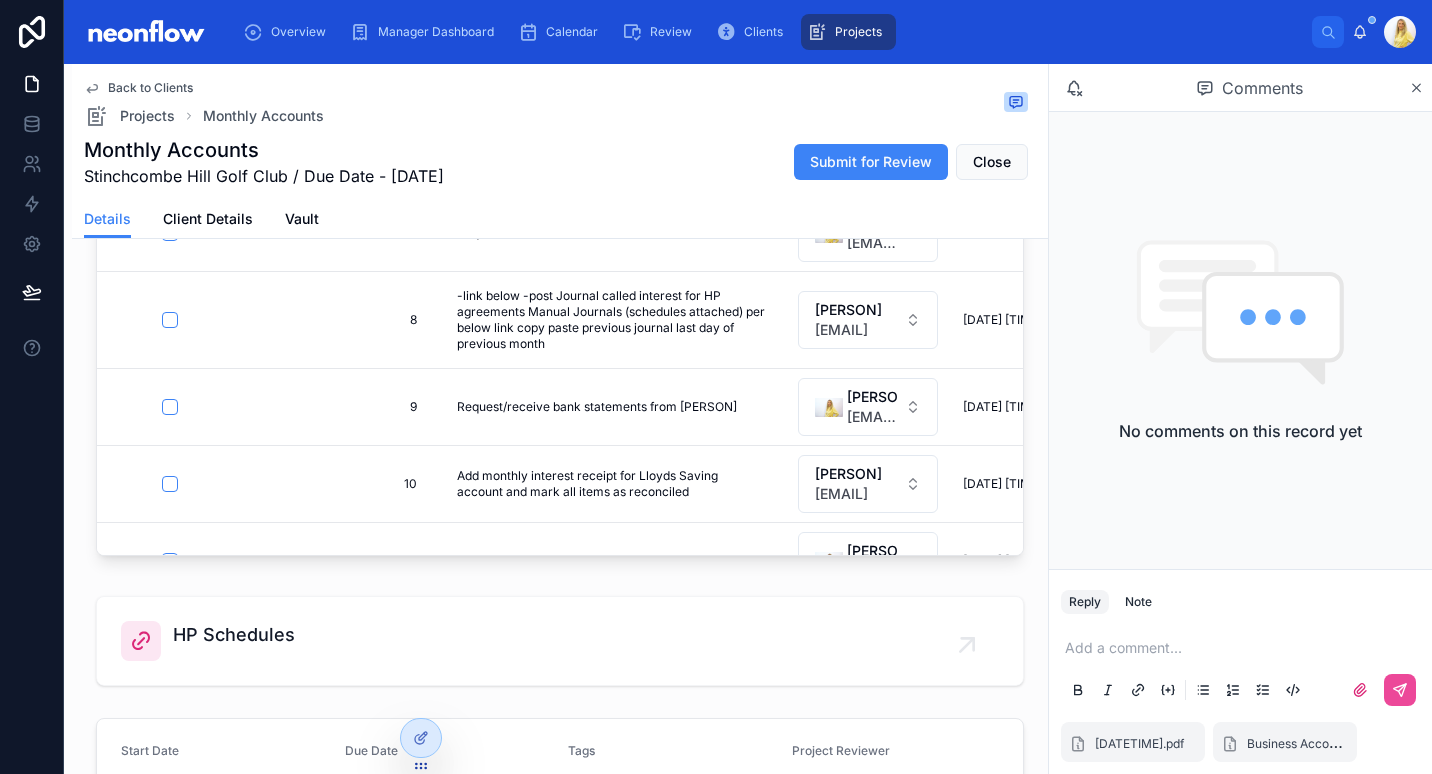 click at bounding box center [1244, 648] 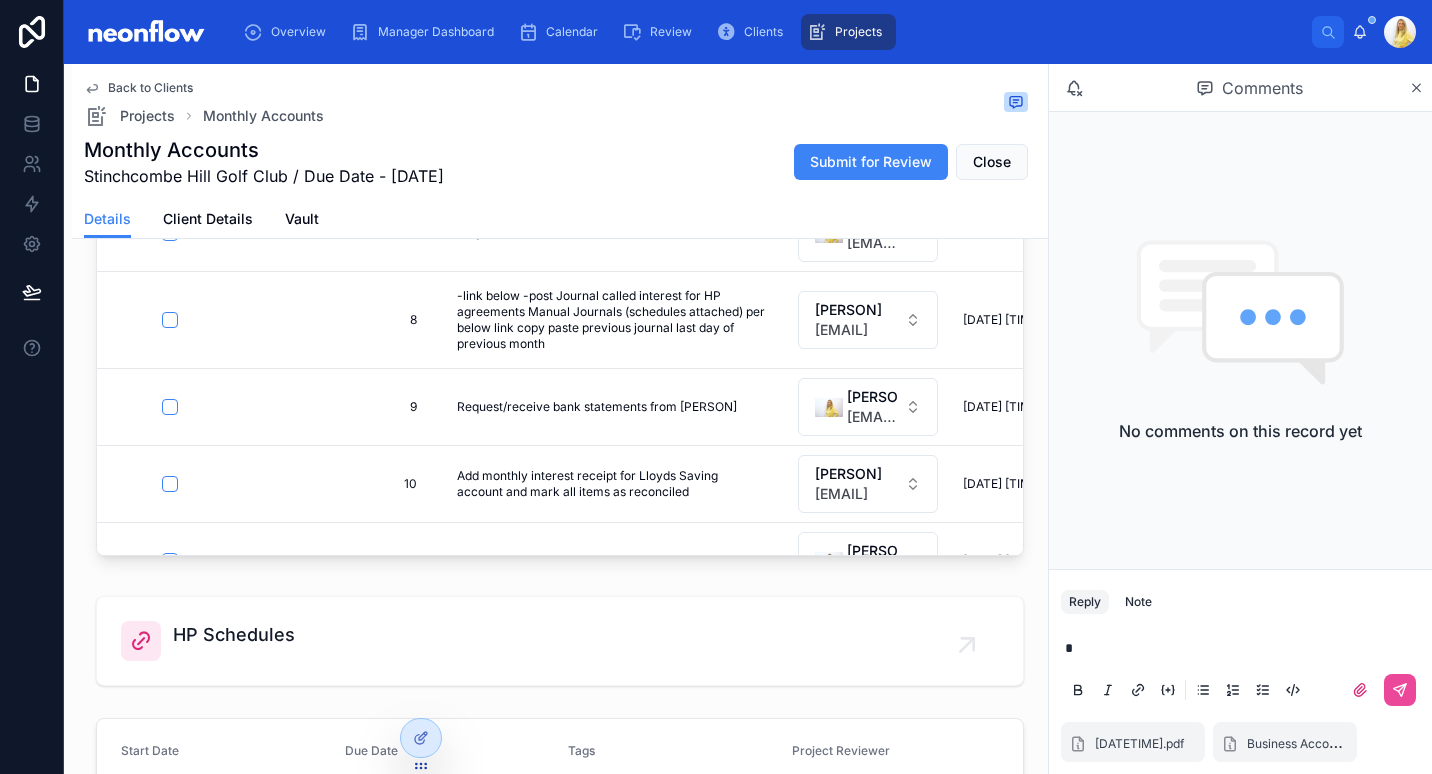type 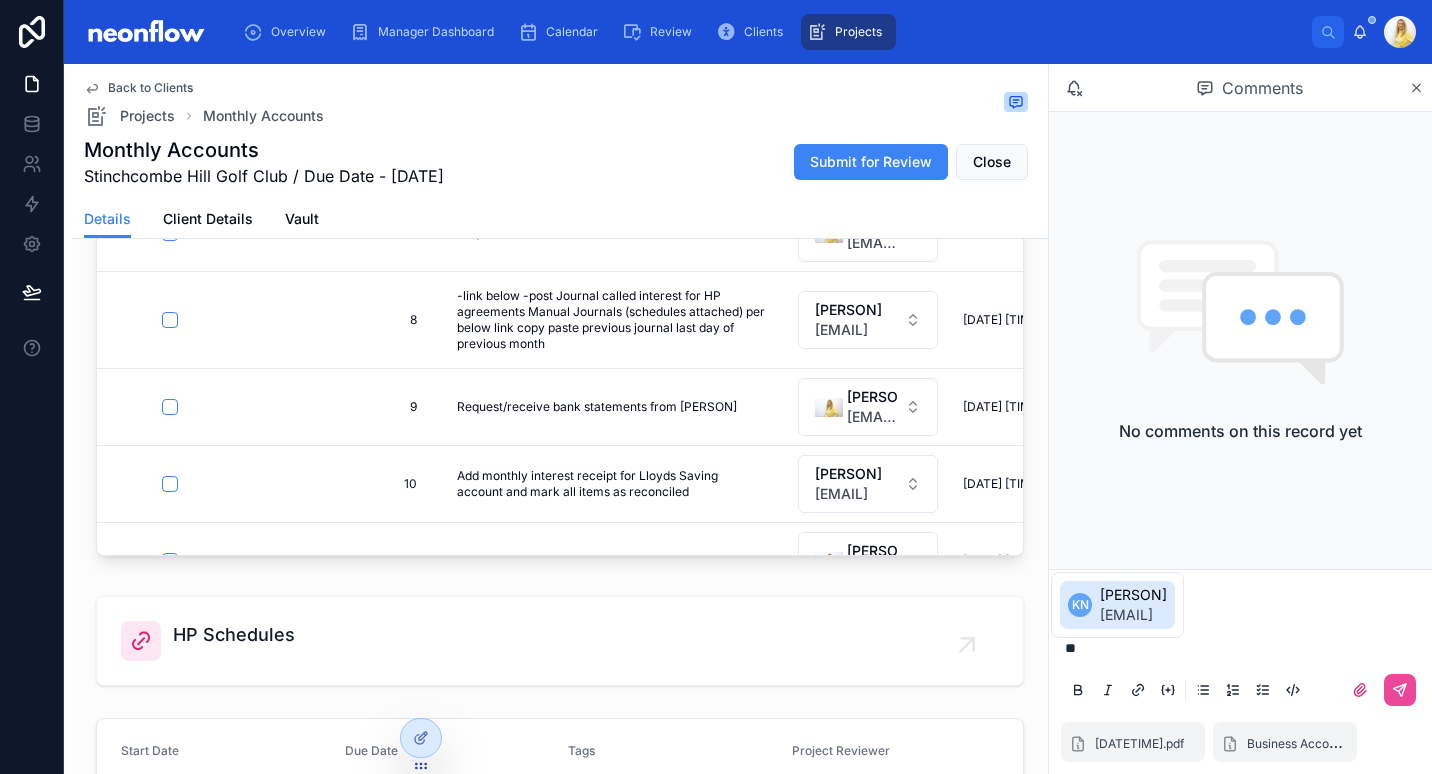 click on "KN [PERSON] [EMAIL]" at bounding box center (1117, 605) 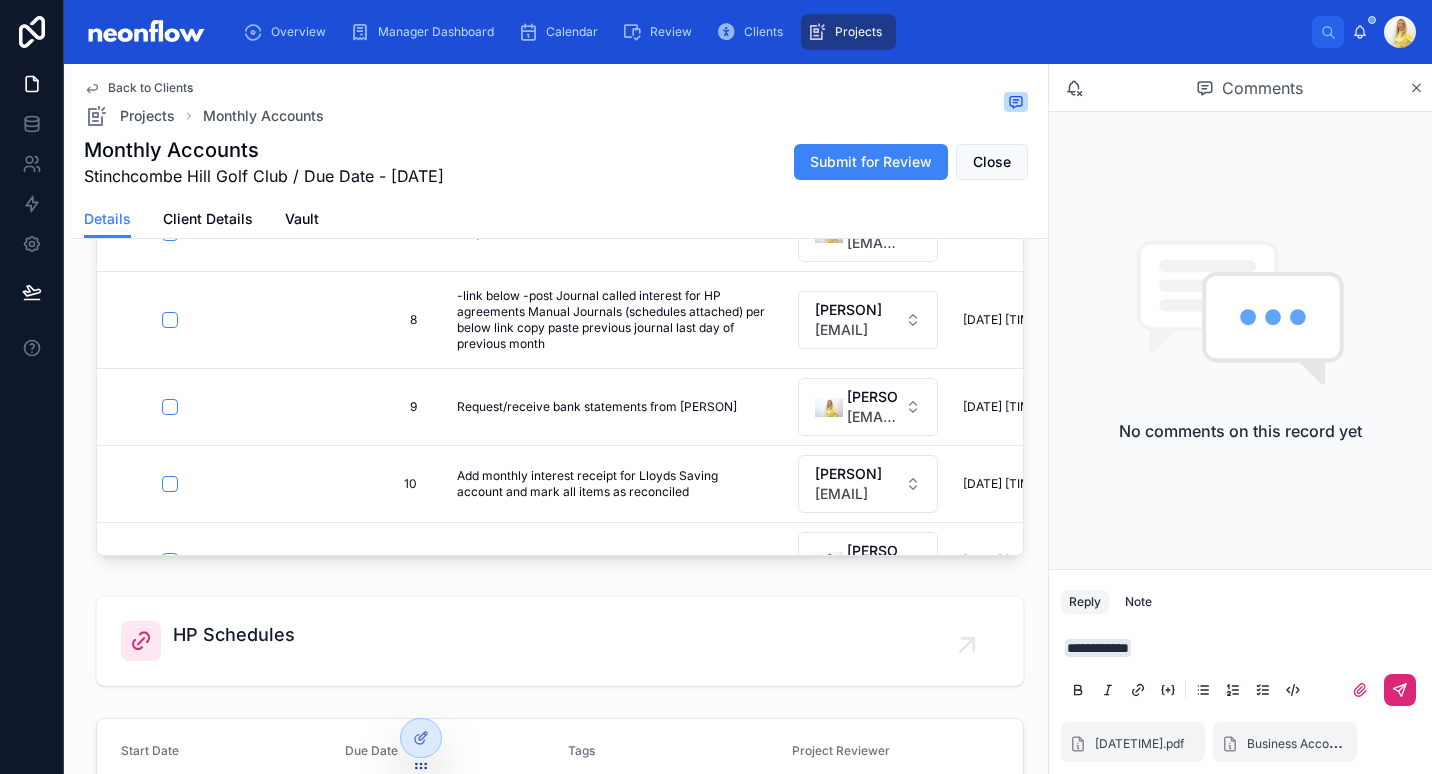 click at bounding box center [1400, 690] 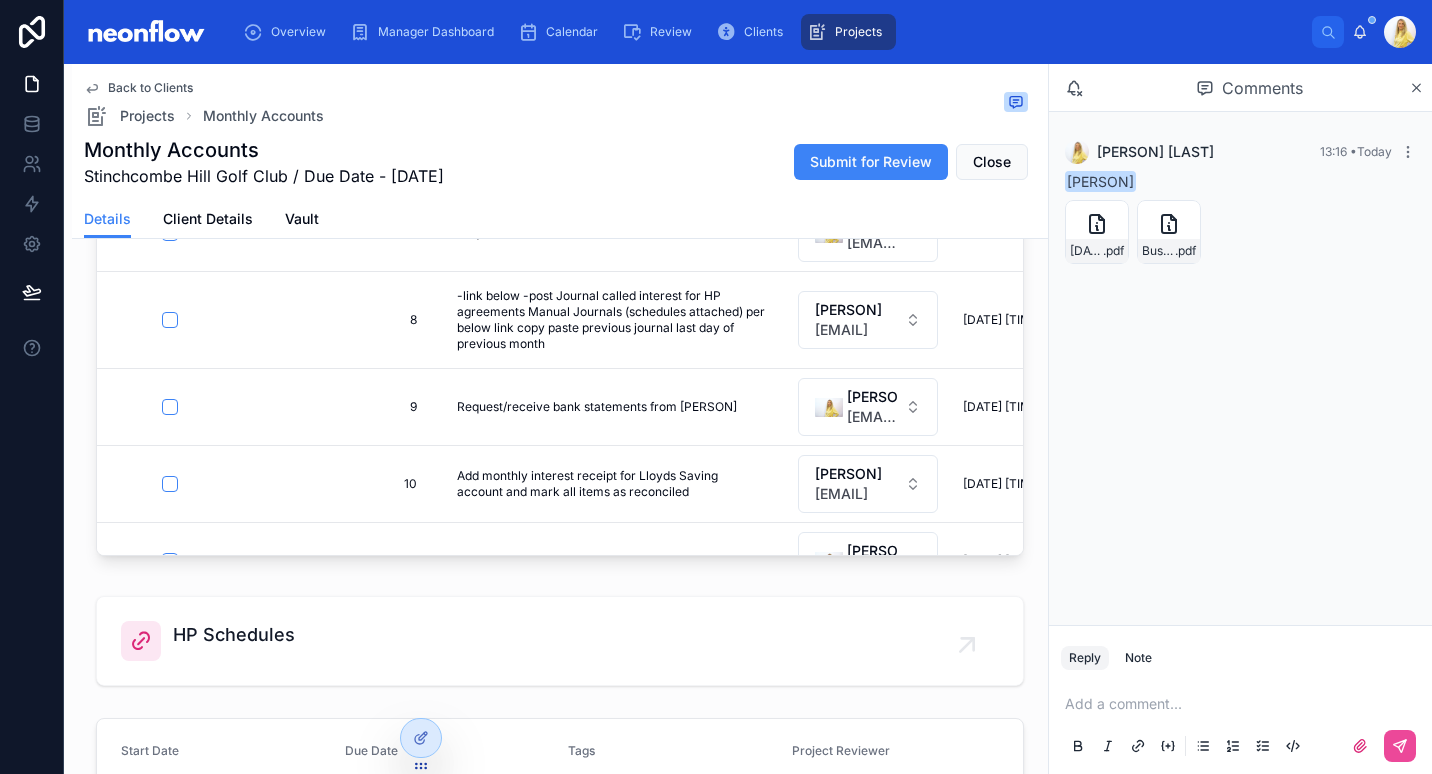 click on "Back to Clients Projects Monthly Accounts Monthly Accounts Stinchcombe Hill Golf Club / Due Date - [DATE] Submit for Review Close" at bounding box center [560, 132] 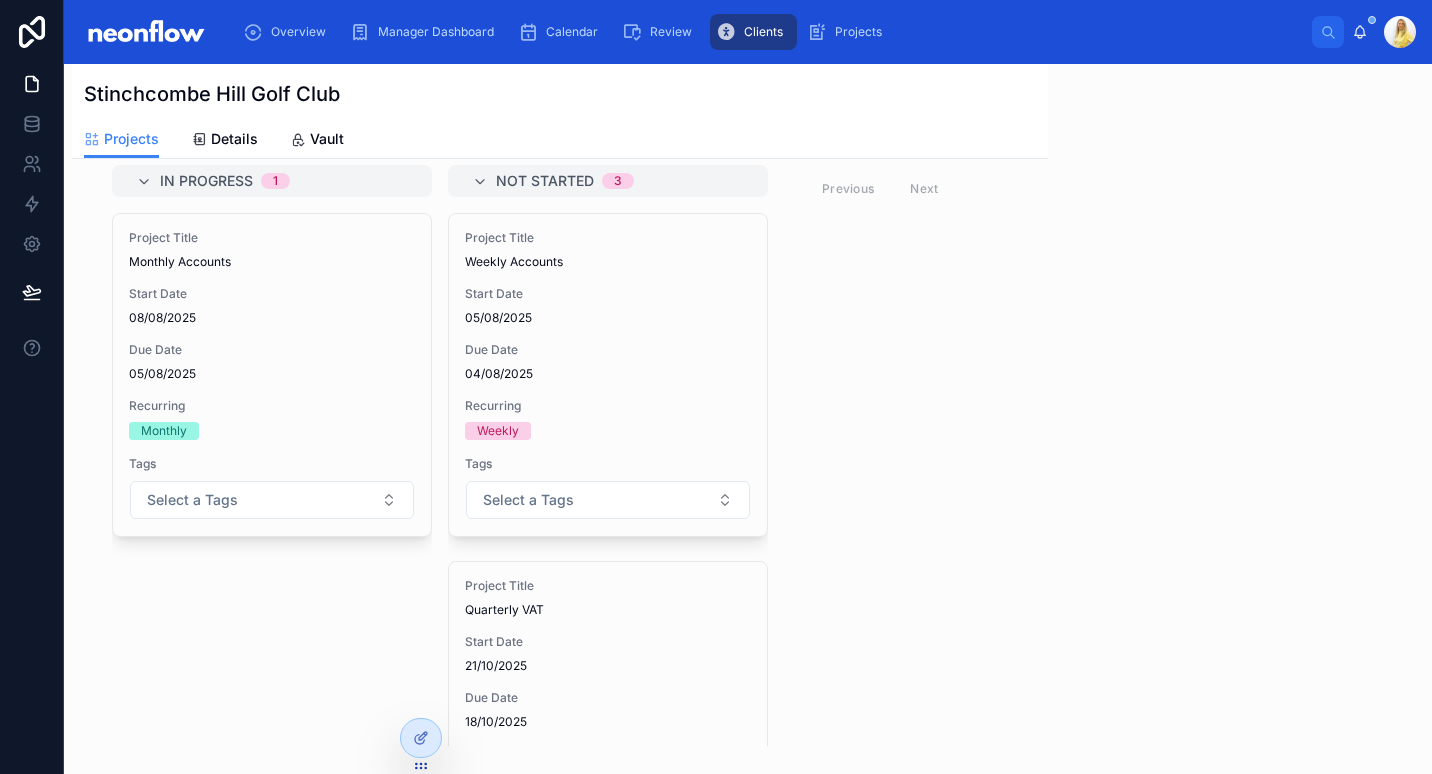 scroll, scrollTop: 0, scrollLeft: 0, axis: both 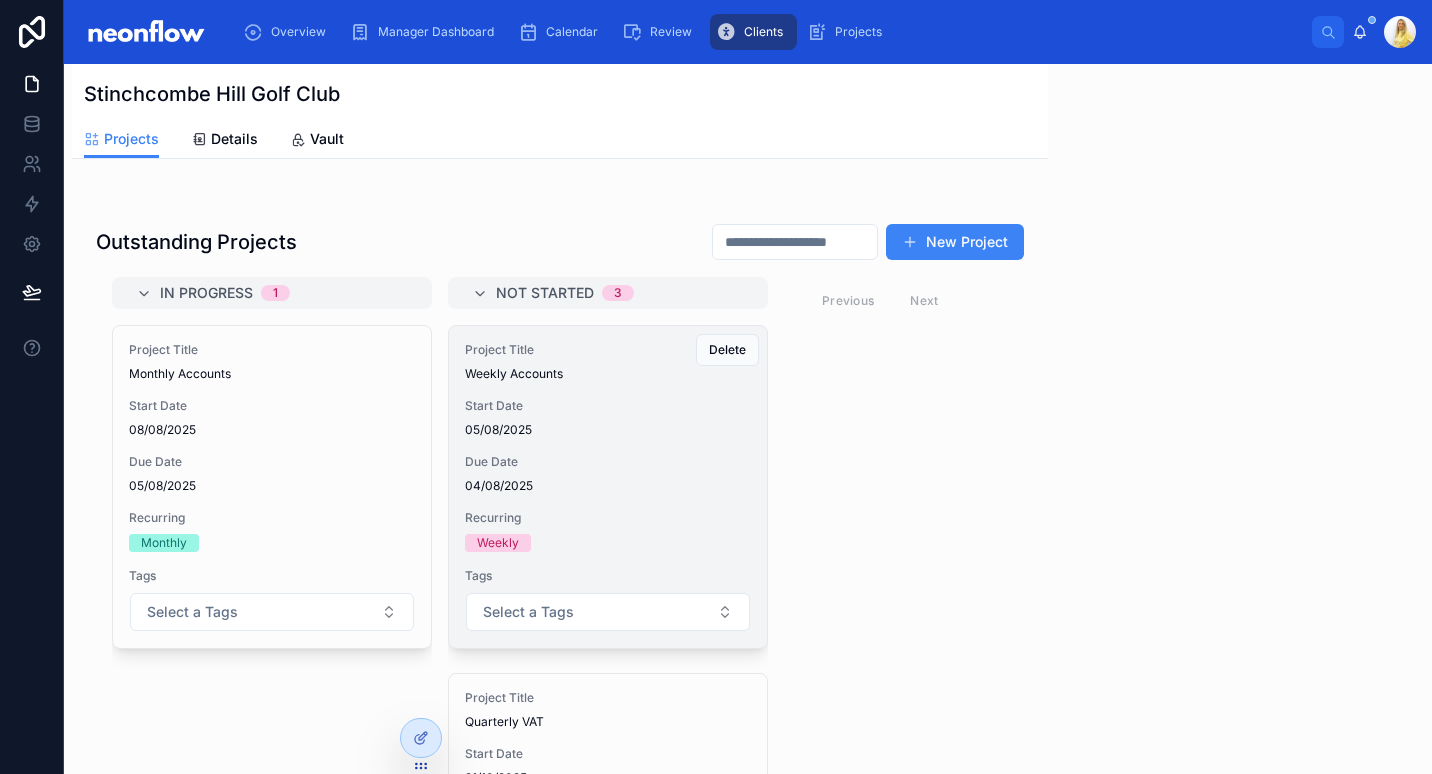 click on "04/08/2025" at bounding box center [608, 486] 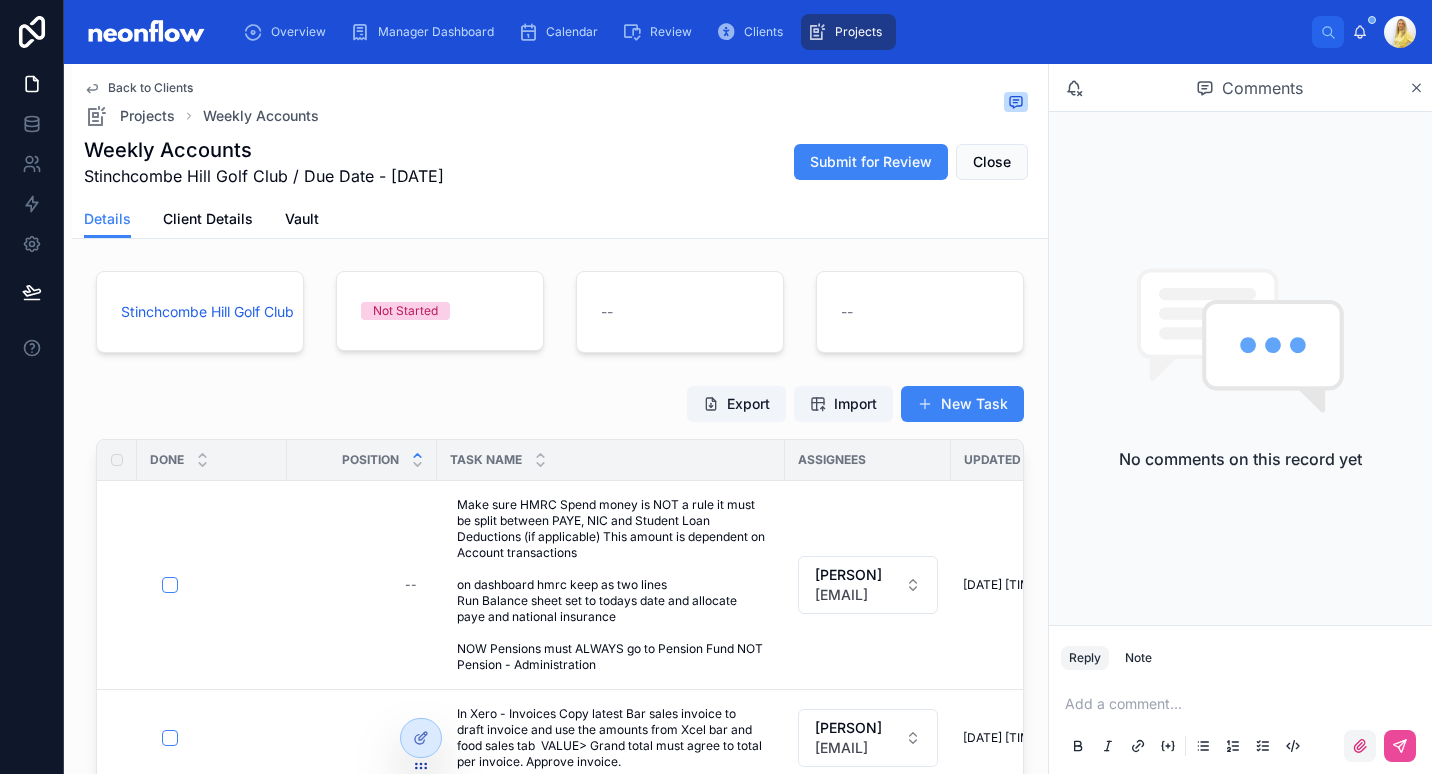 click 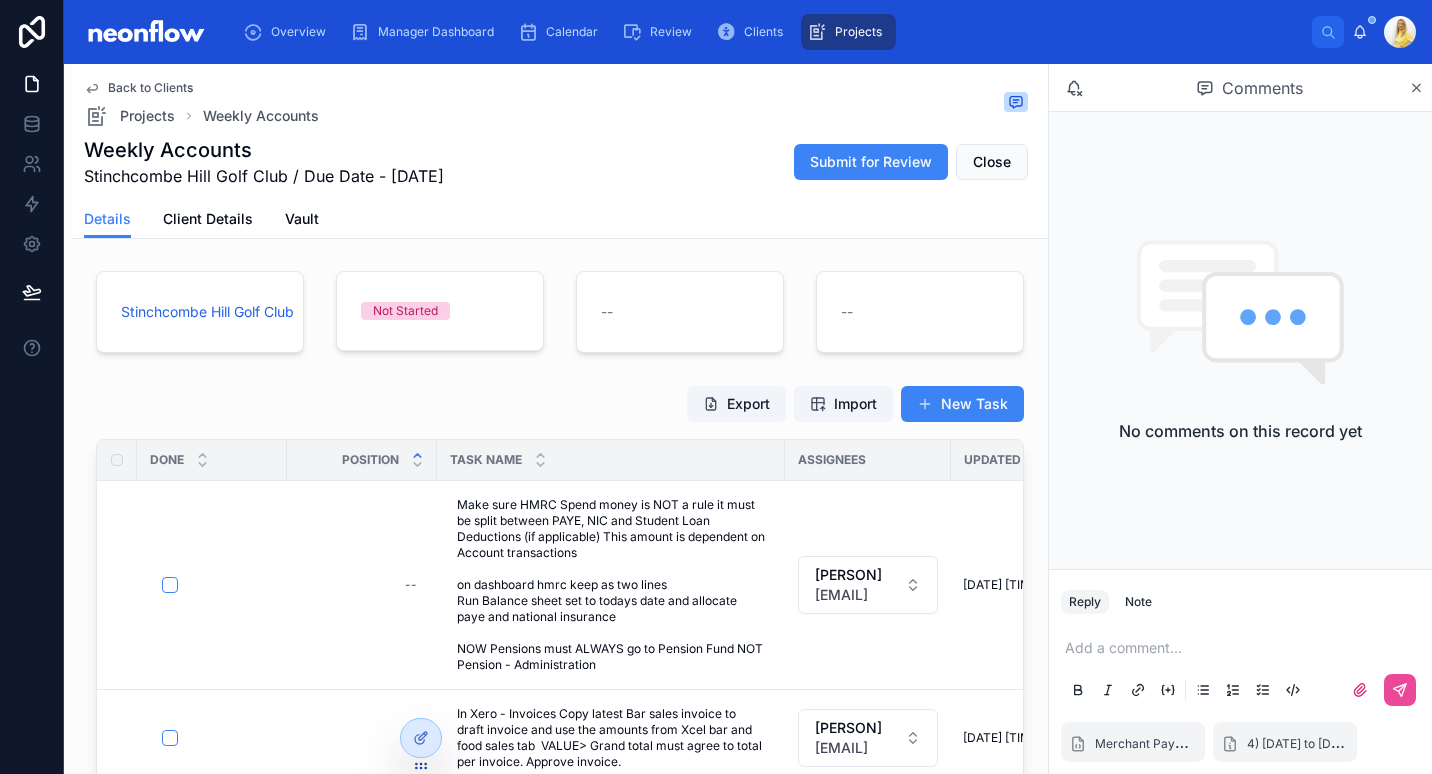 click at bounding box center [1244, 648] 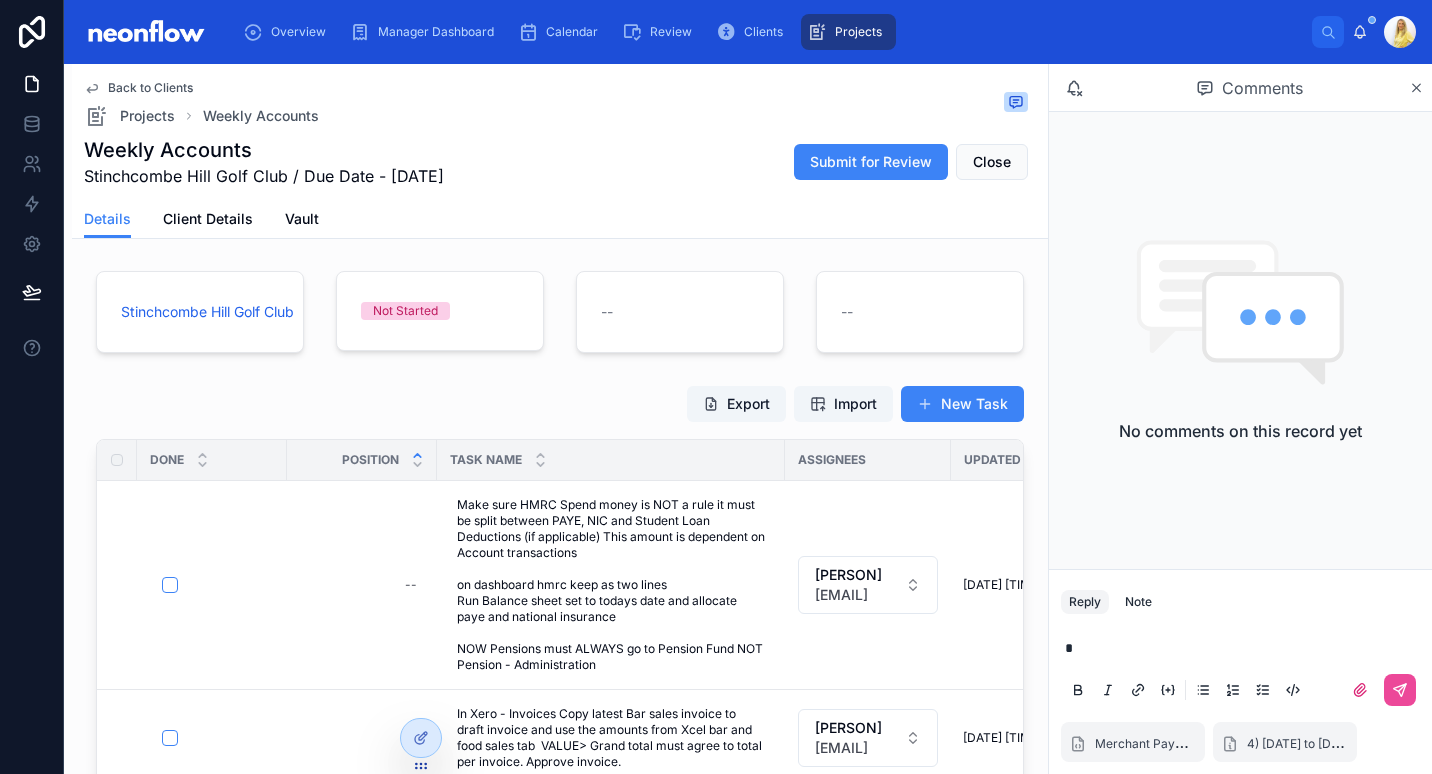 type 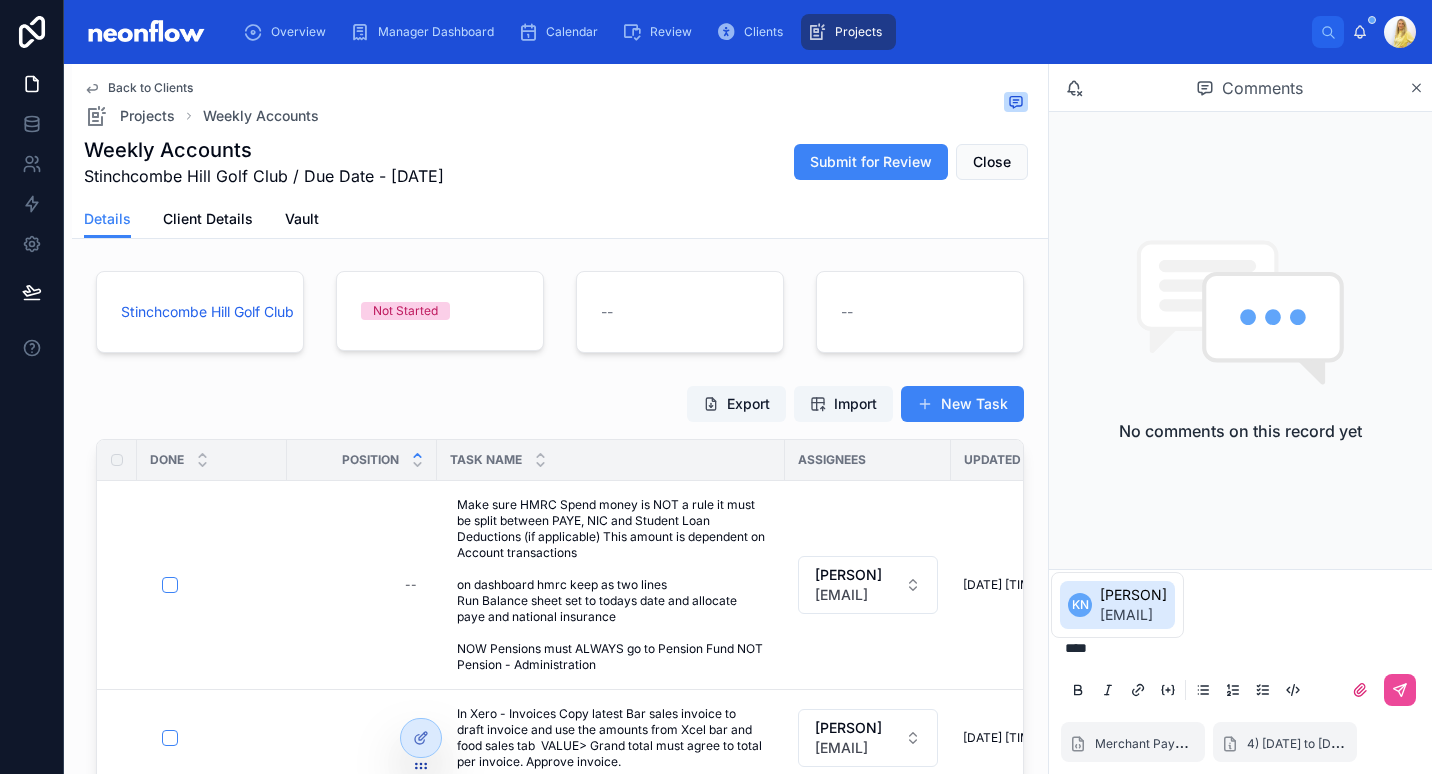 click on "KN" at bounding box center [1080, 605] 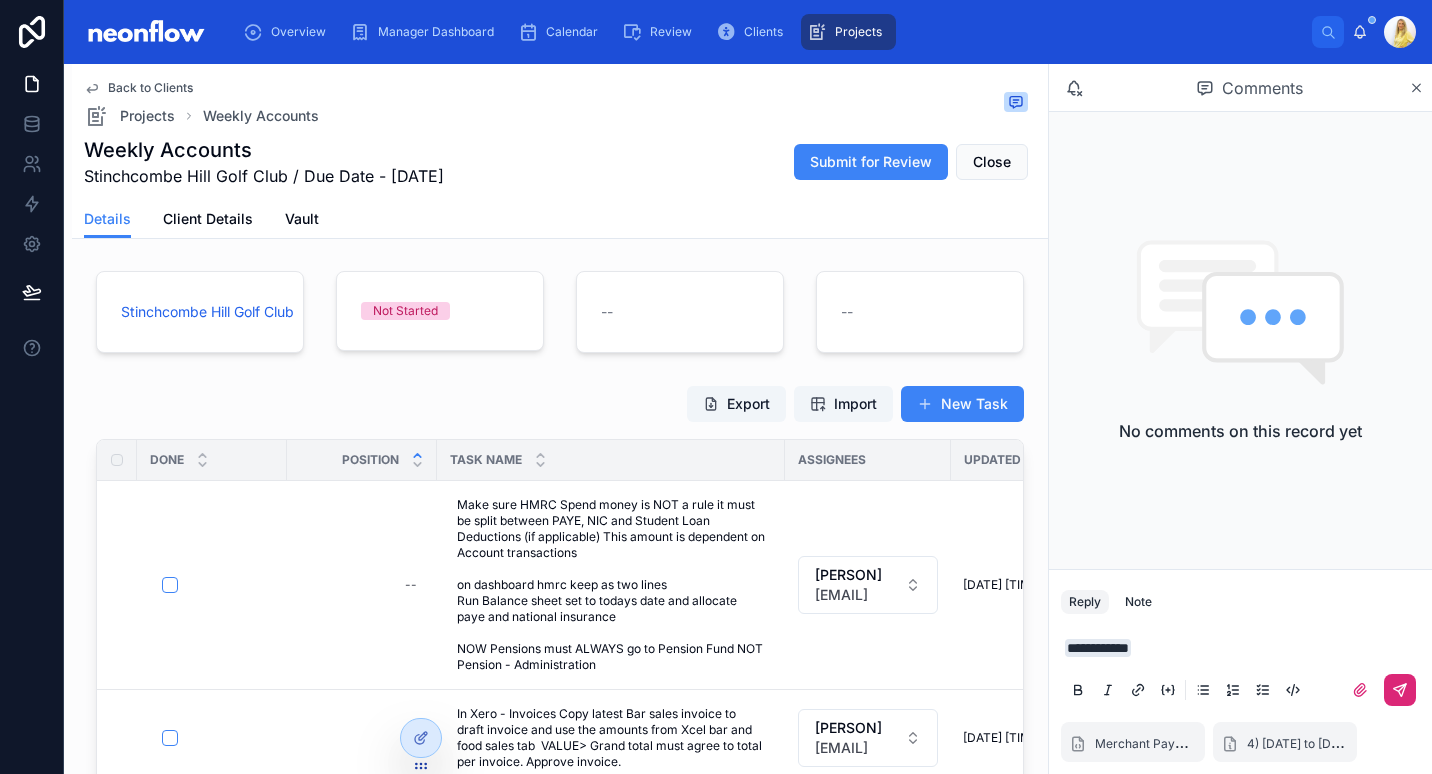 click 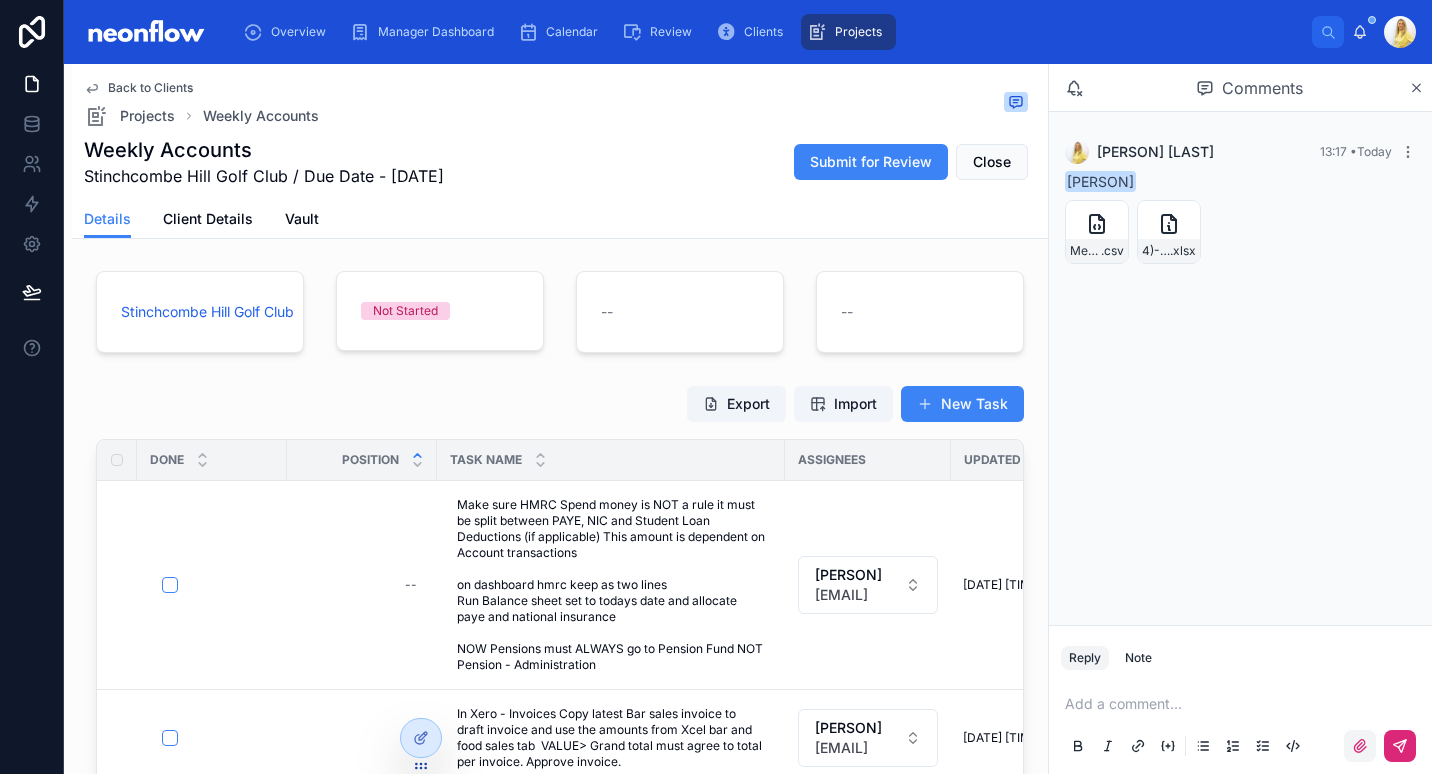click 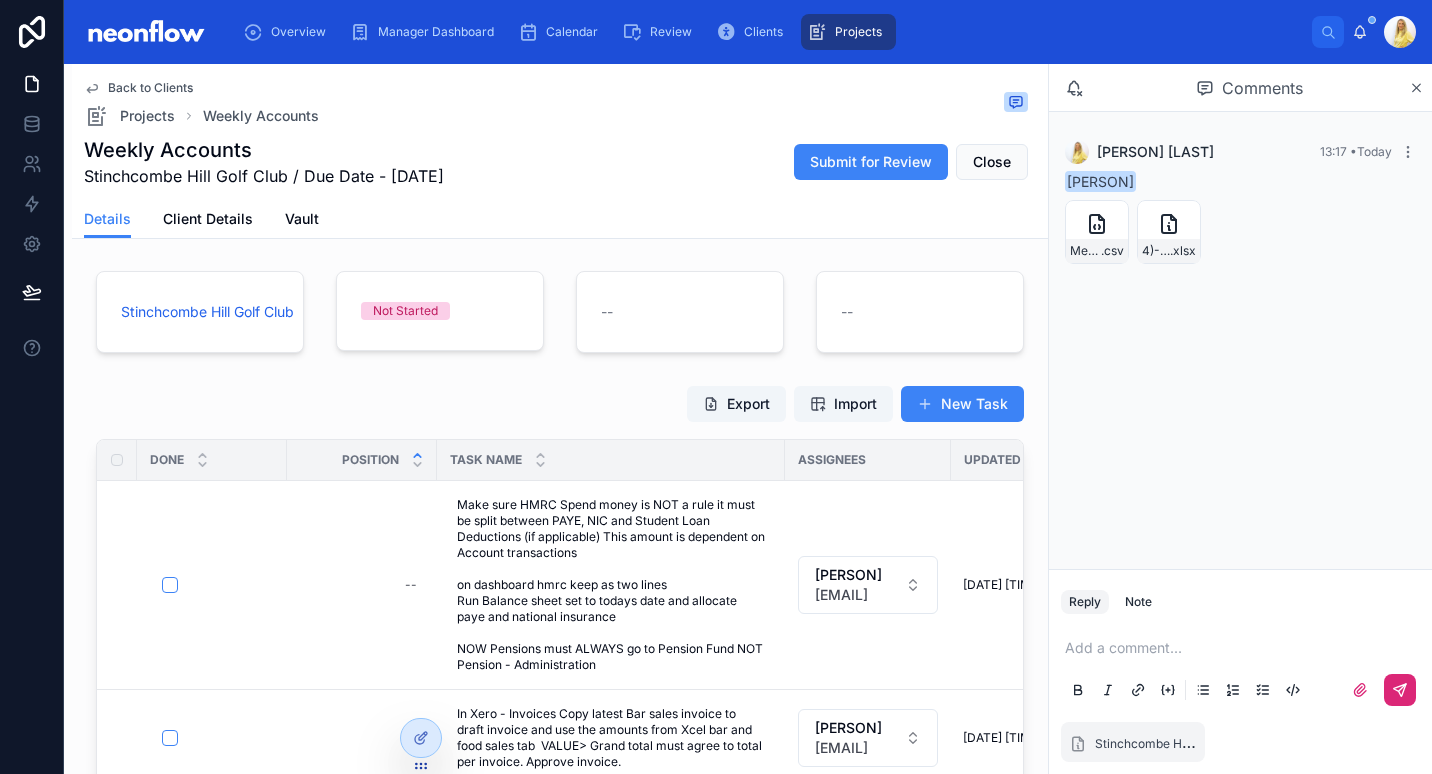 click at bounding box center (1400, 690) 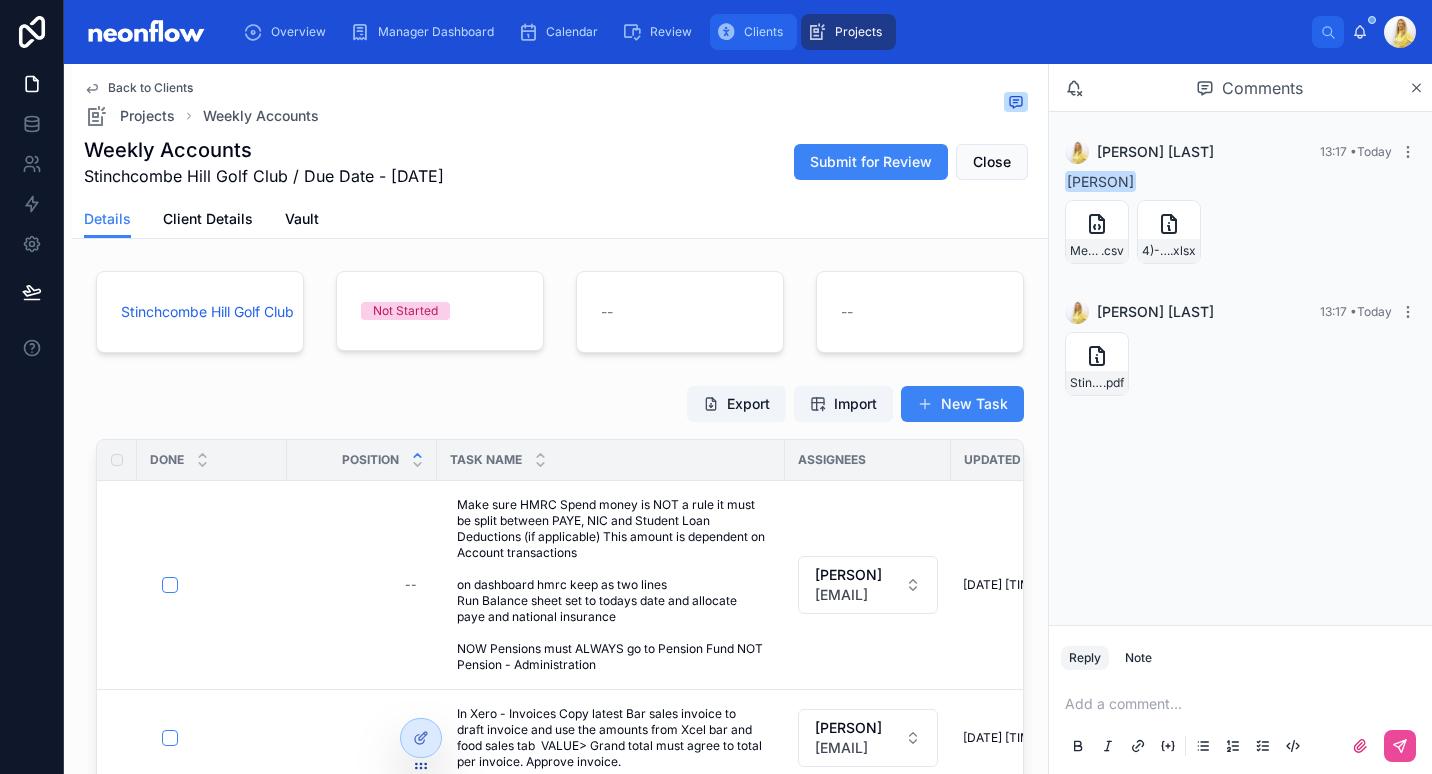 click on "Clients" at bounding box center (753, 32) 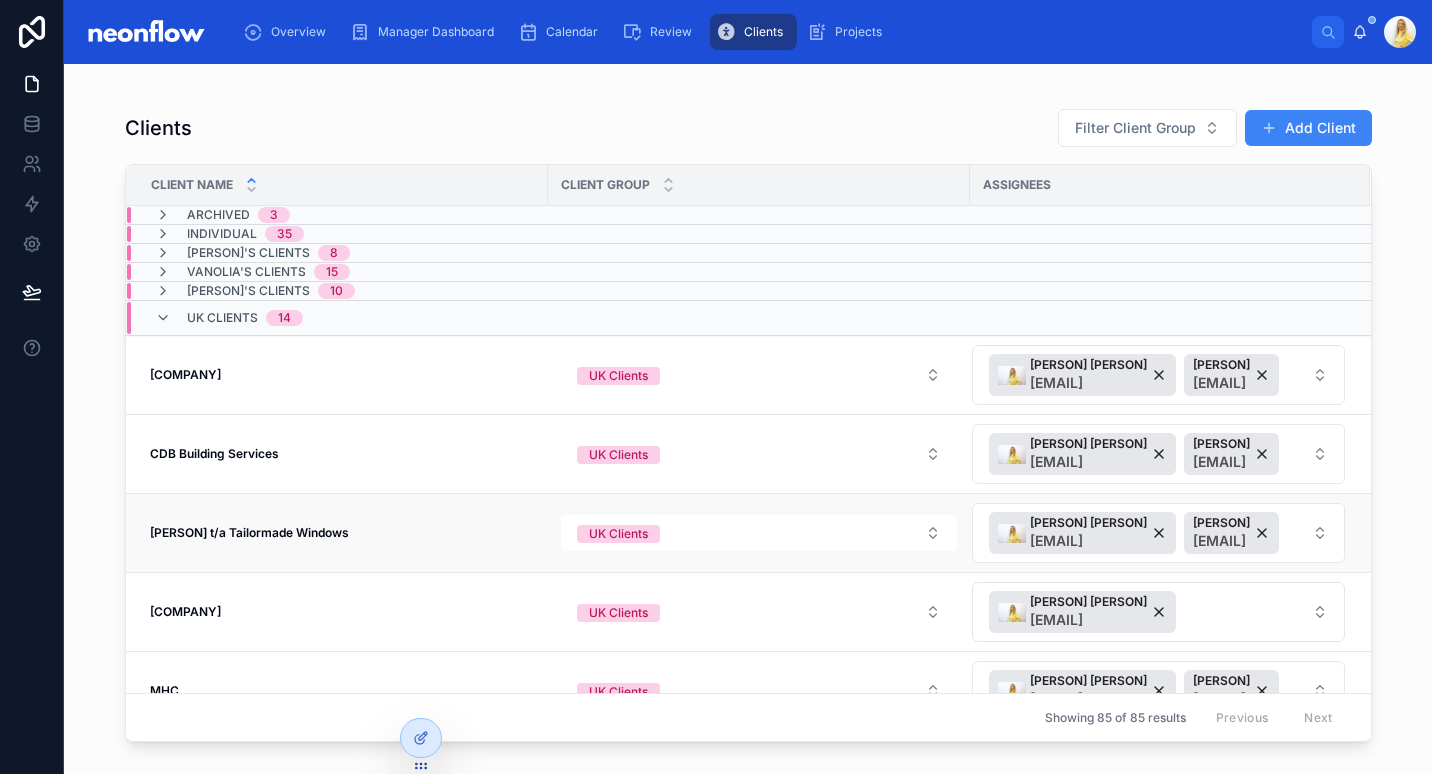 scroll, scrollTop: 700, scrollLeft: 0, axis: vertical 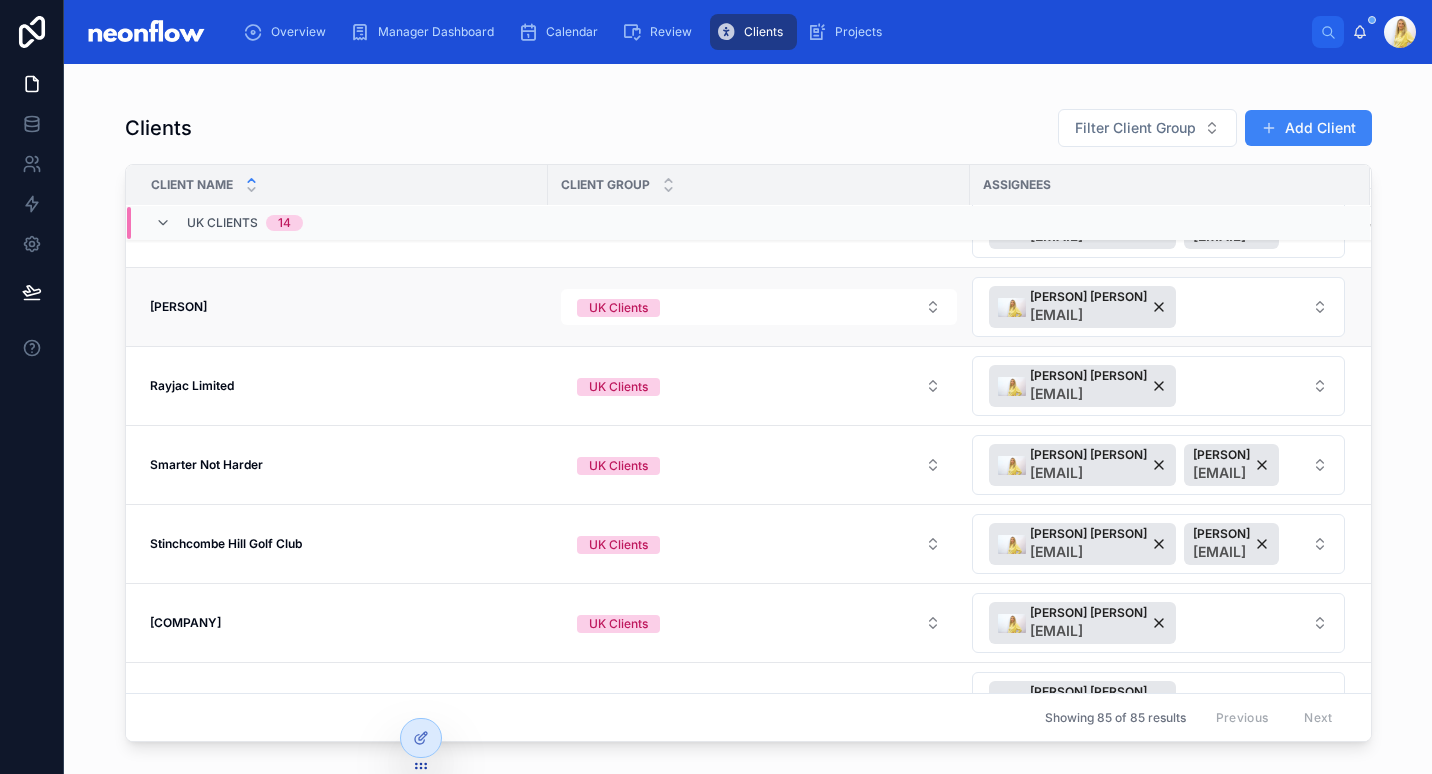 click on "[PERSON] [PERSON]" at bounding box center [337, 307] 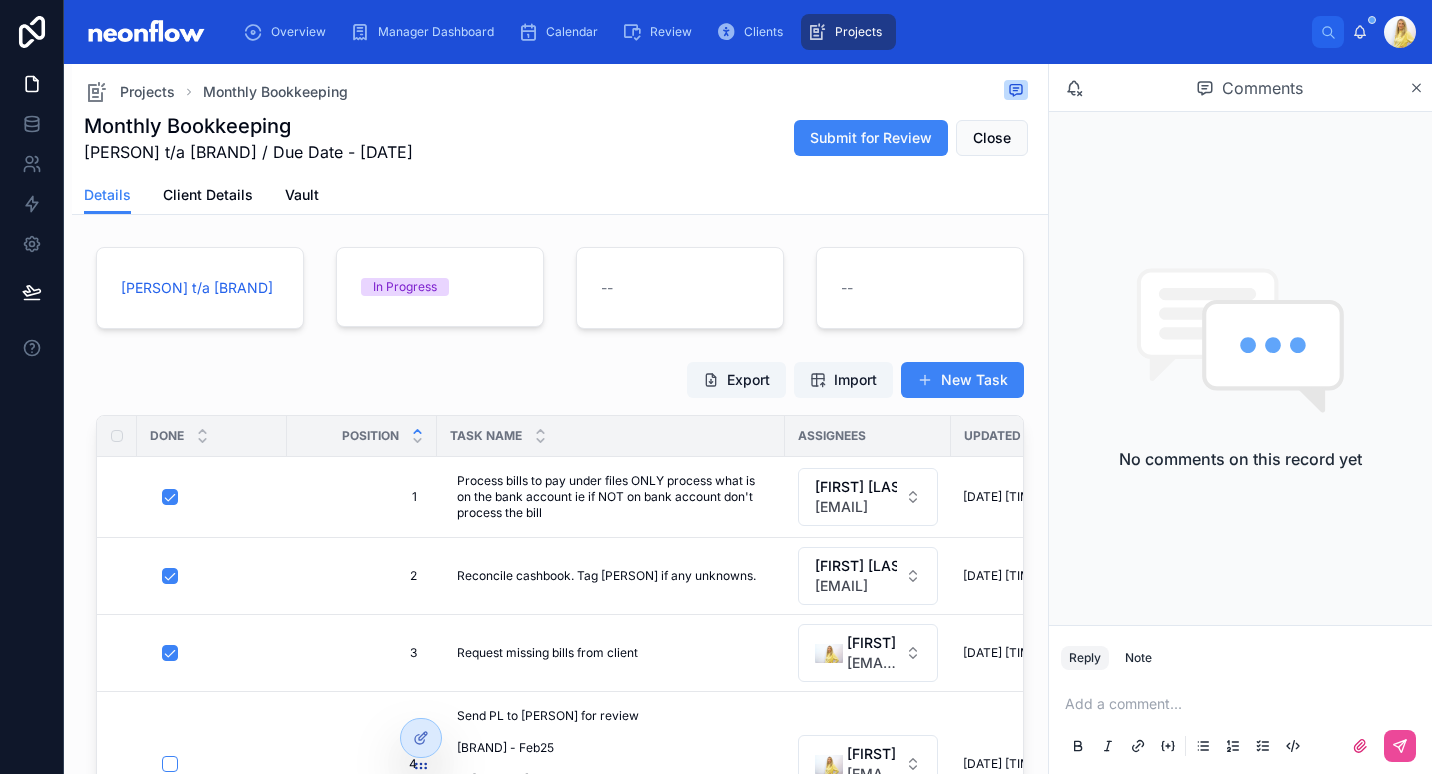 scroll, scrollTop: 0, scrollLeft: 0, axis: both 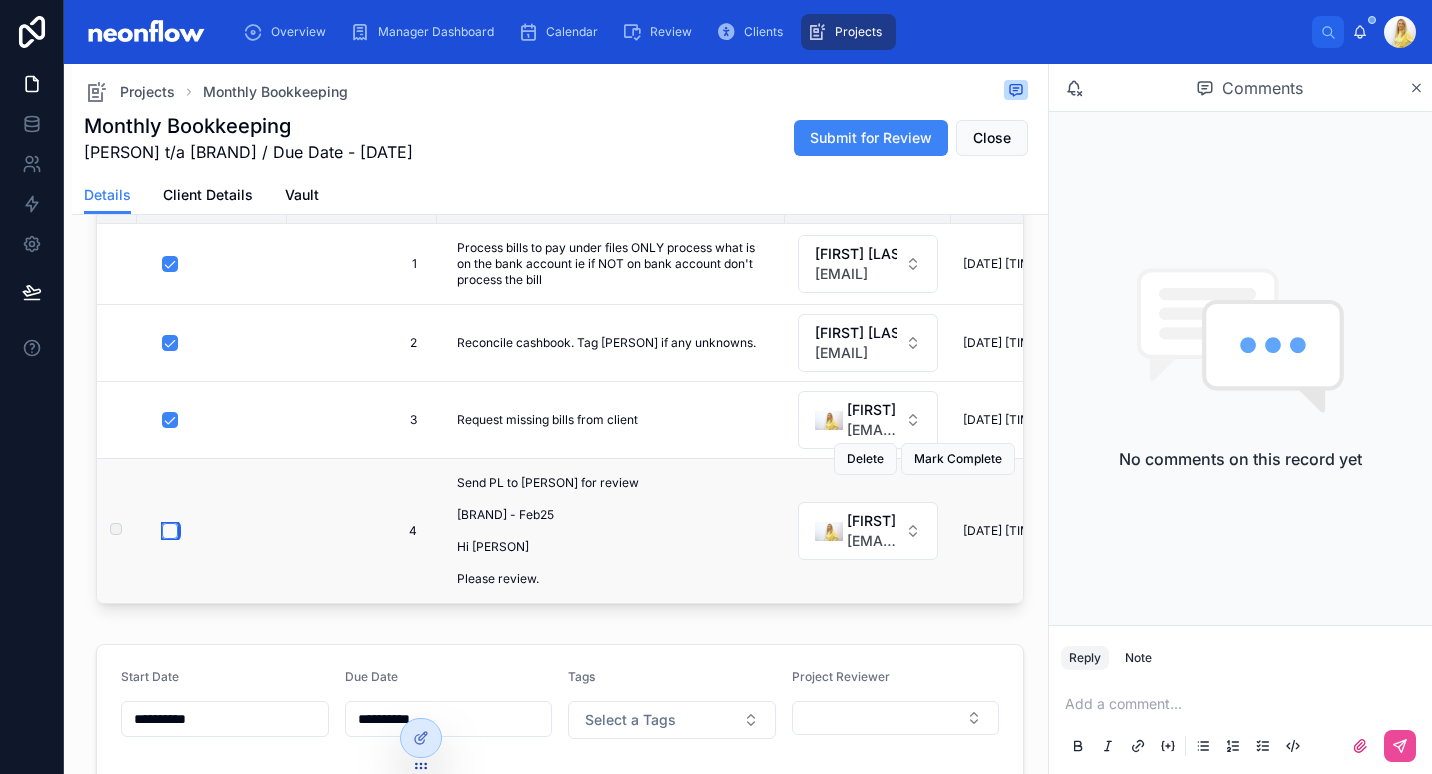 click at bounding box center (170, 531) 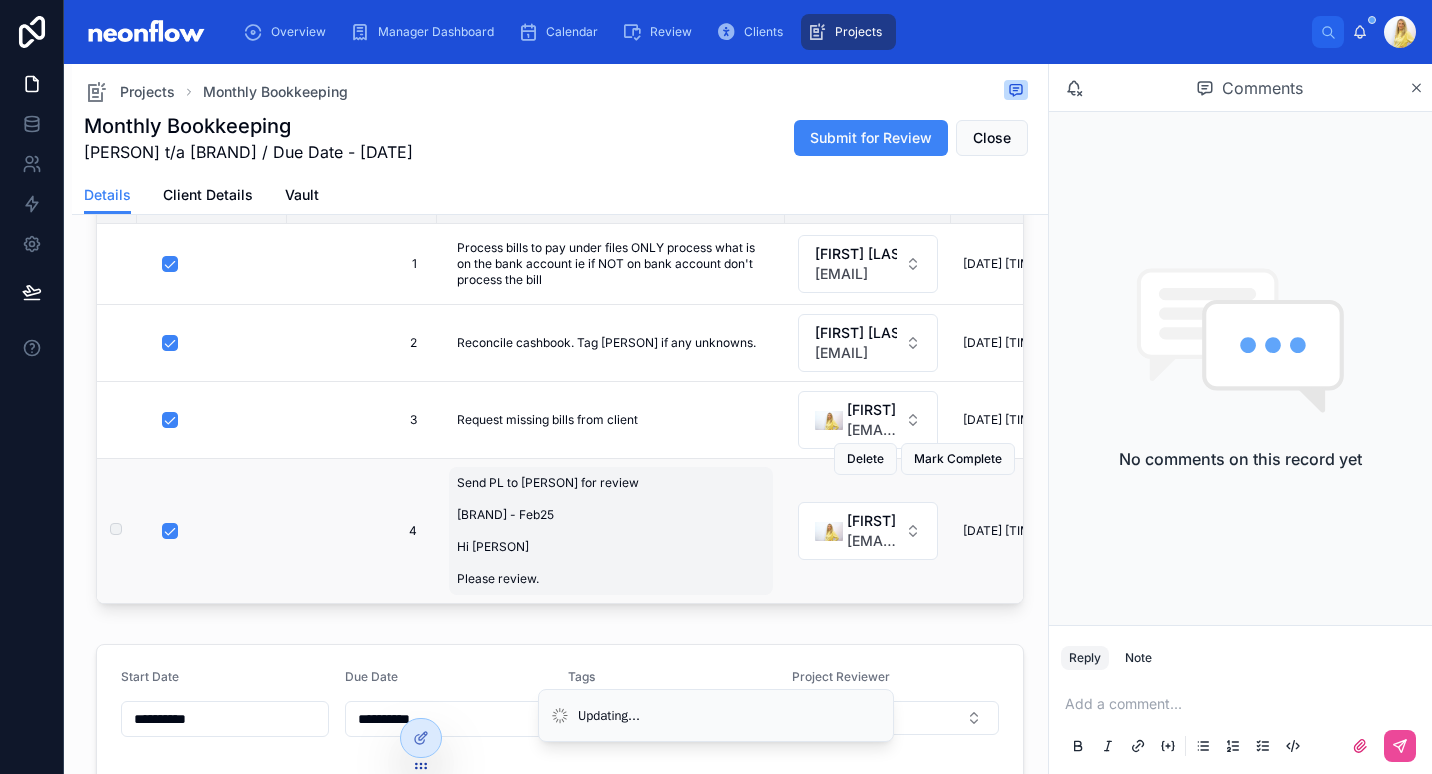 scroll, scrollTop: 0, scrollLeft: 0, axis: both 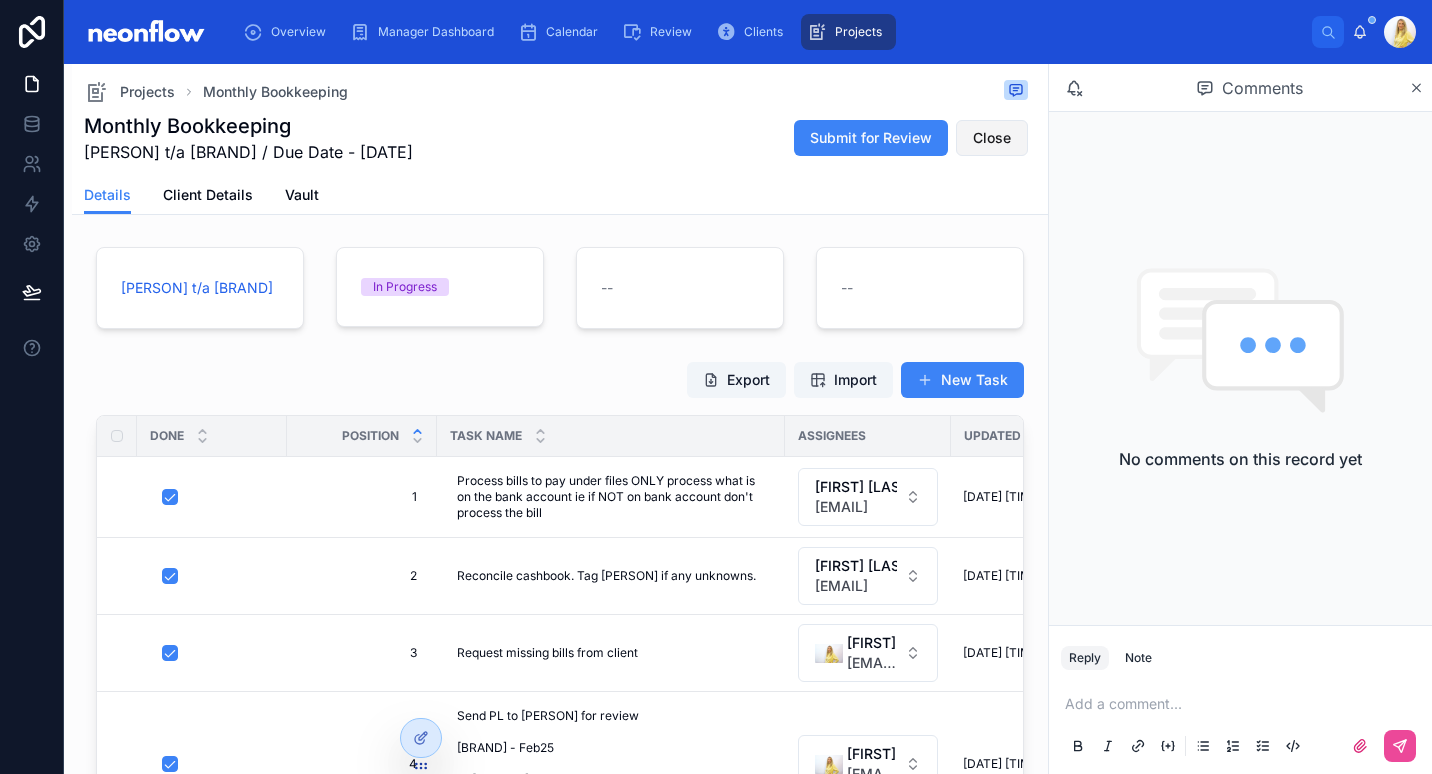 click on "Close" at bounding box center [992, 138] 